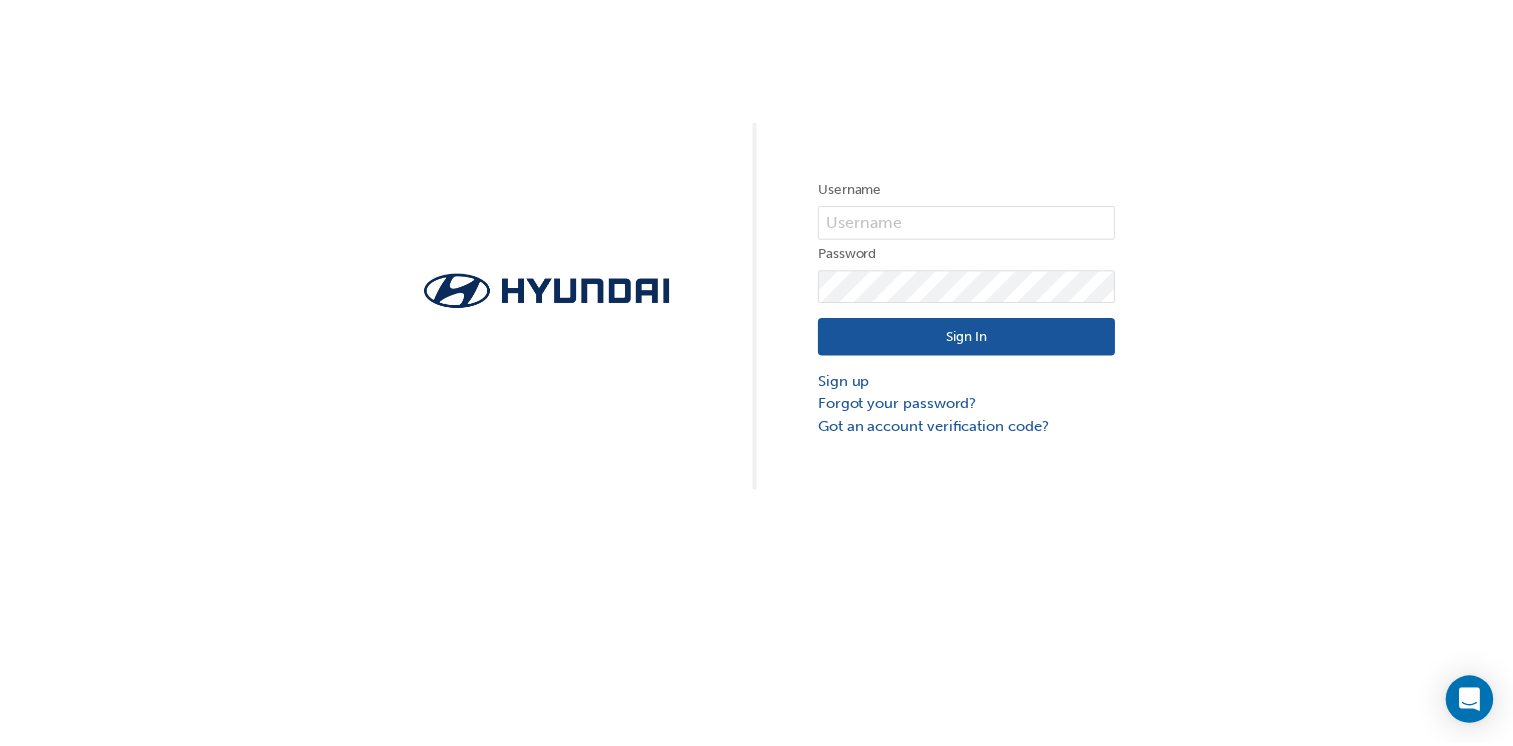 scroll, scrollTop: 0, scrollLeft: 0, axis: both 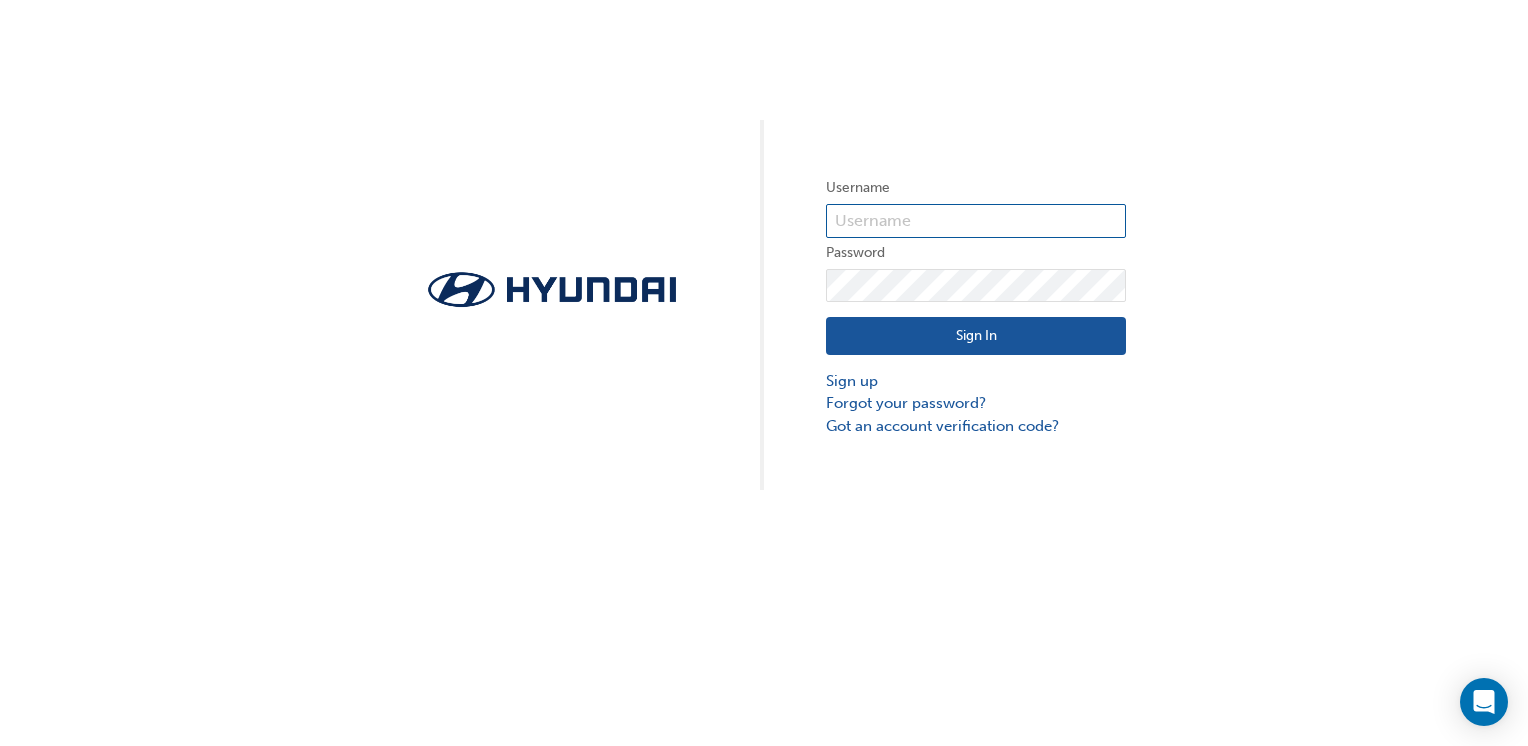 type on "rebecca@plusfour.com.au" 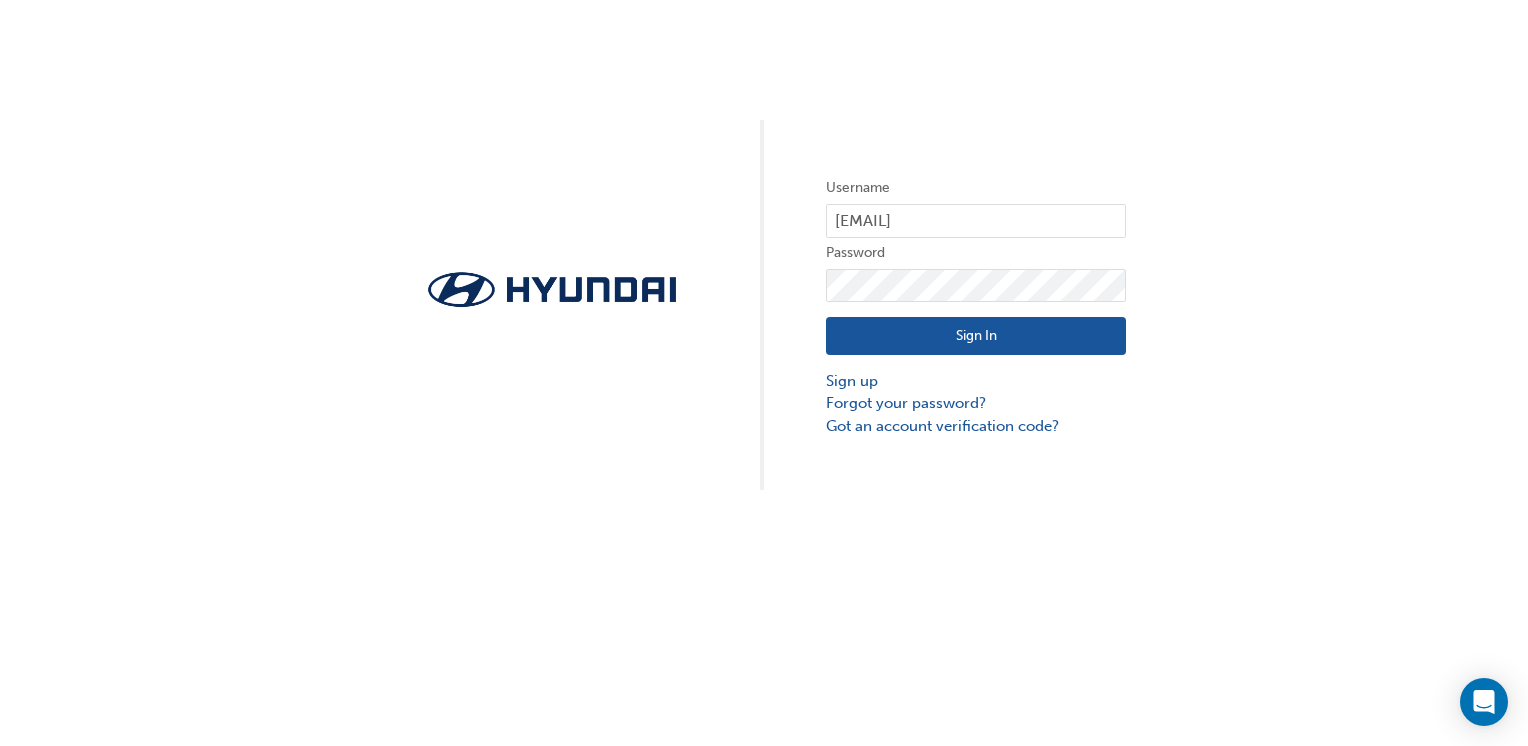 click on "Sign In" at bounding box center [976, 336] 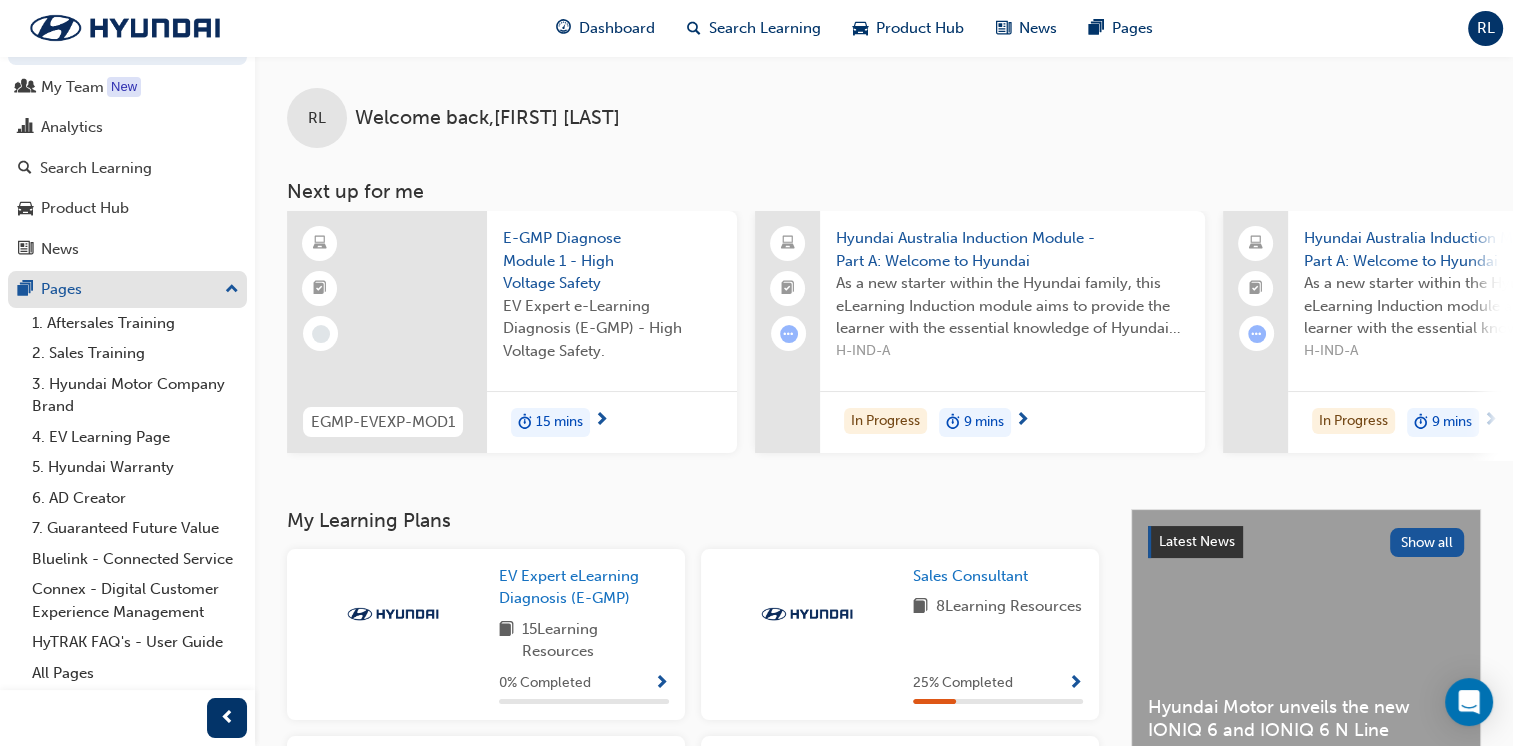 scroll, scrollTop: 64, scrollLeft: 0, axis: vertical 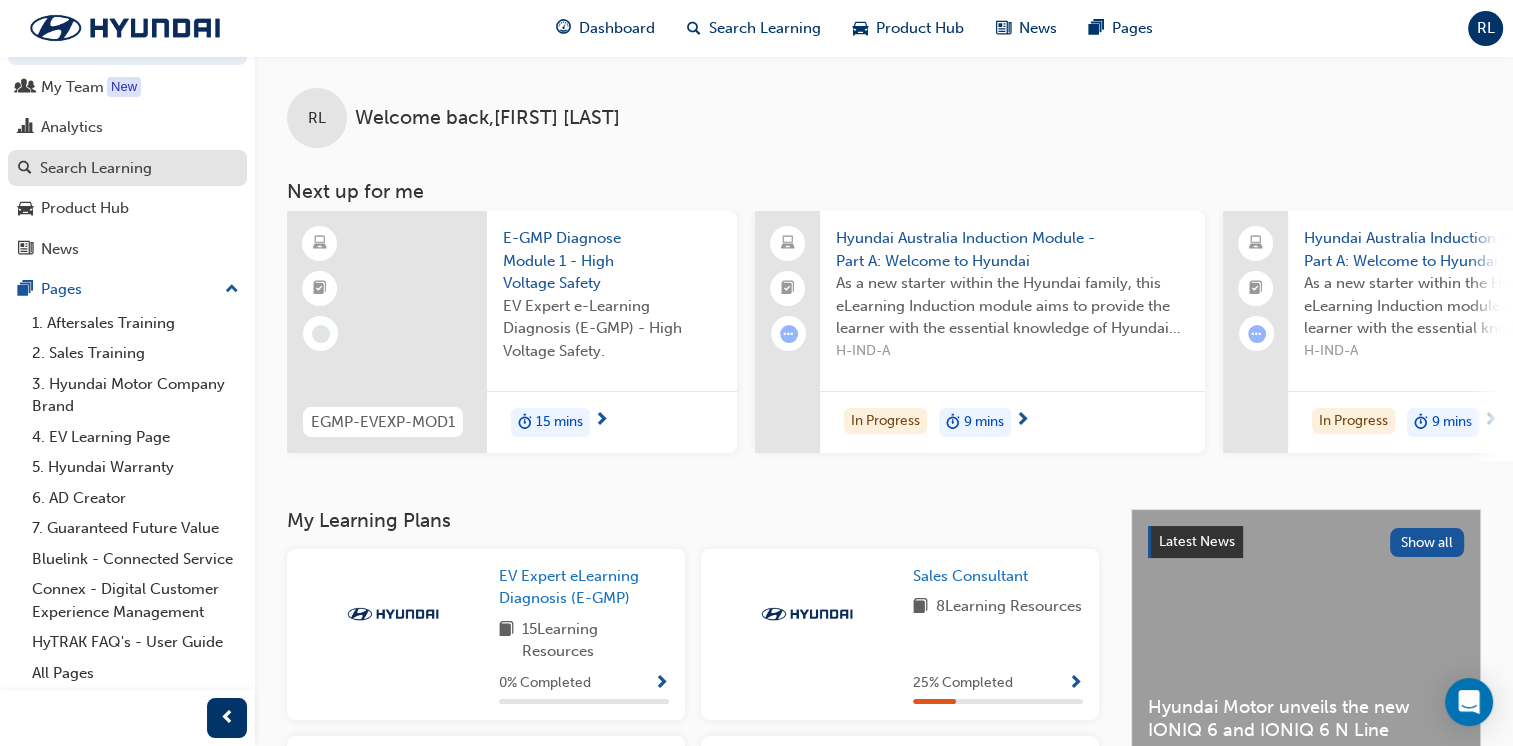 click on "Search Learning" at bounding box center (127, 168) 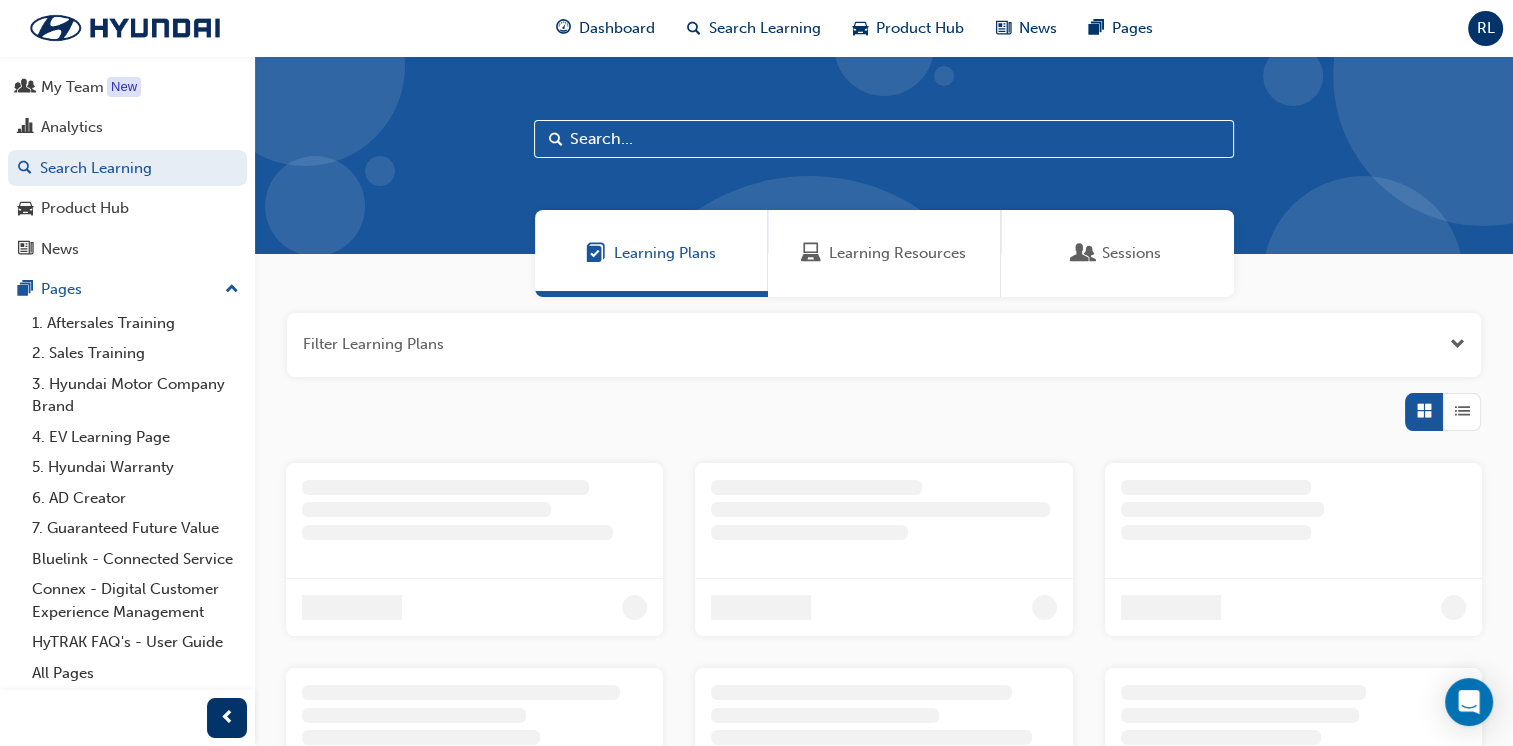 click at bounding box center (884, 139) 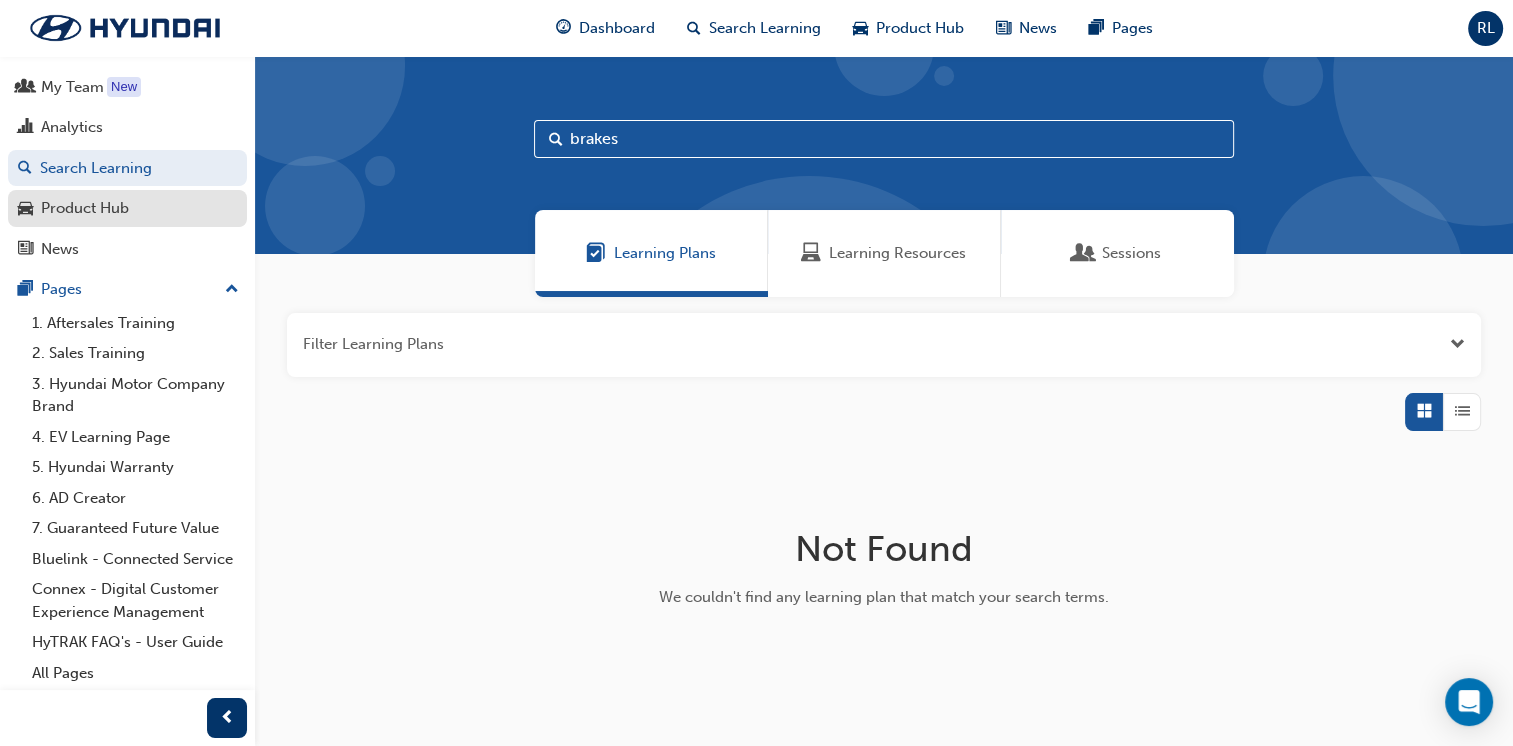 type on "brakes" 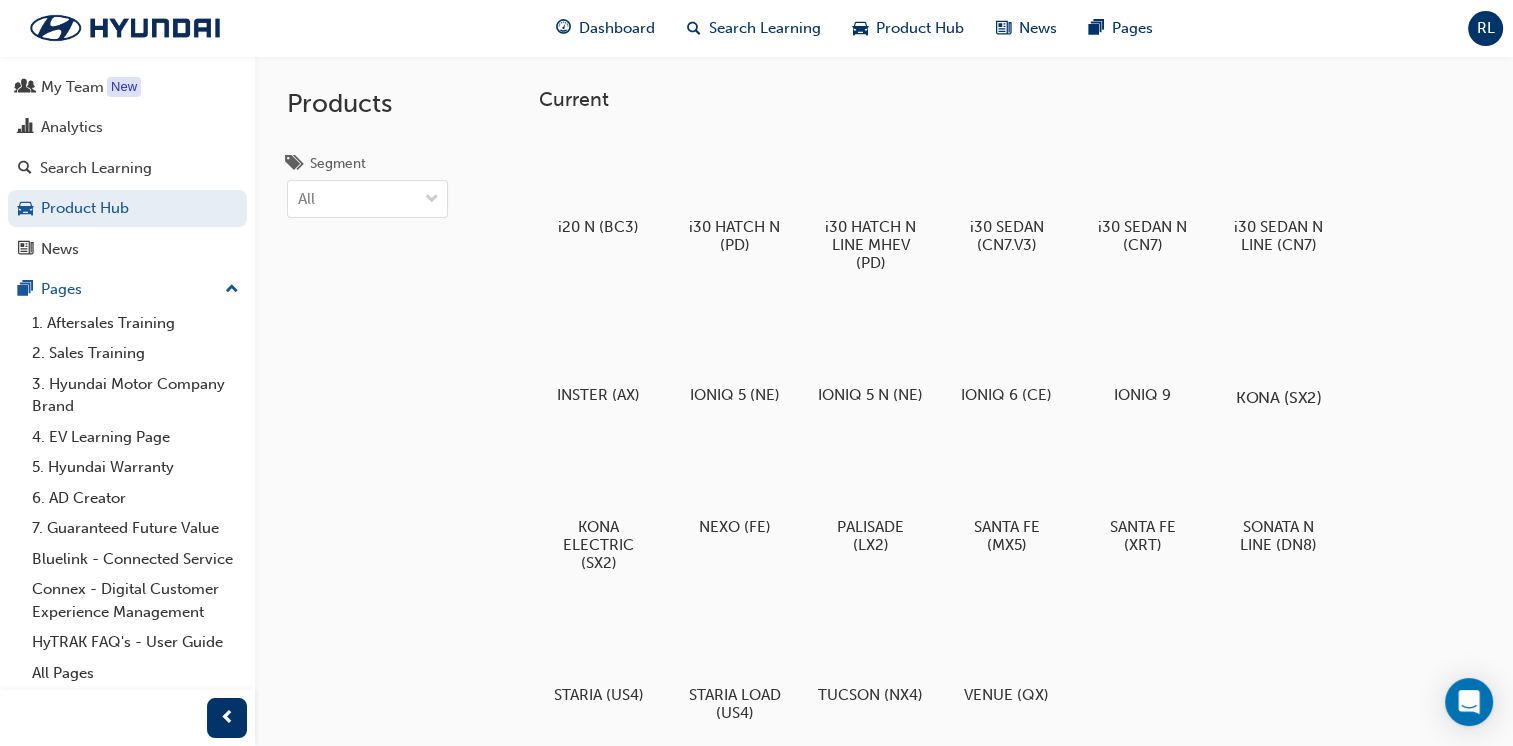 click at bounding box center [1278, 340] 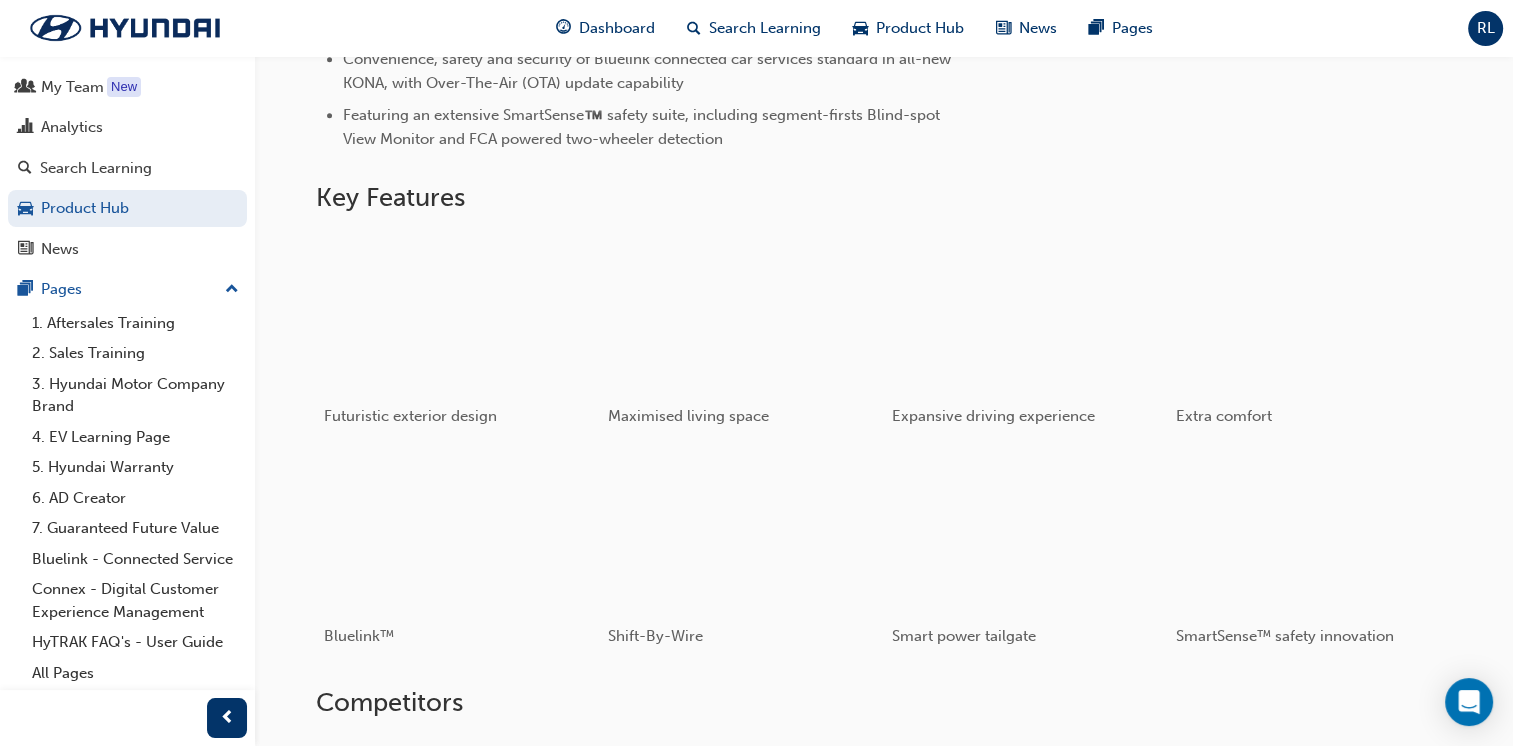 scroll, scrollTop: 1243, scrollLeft: 0, axis: vertical 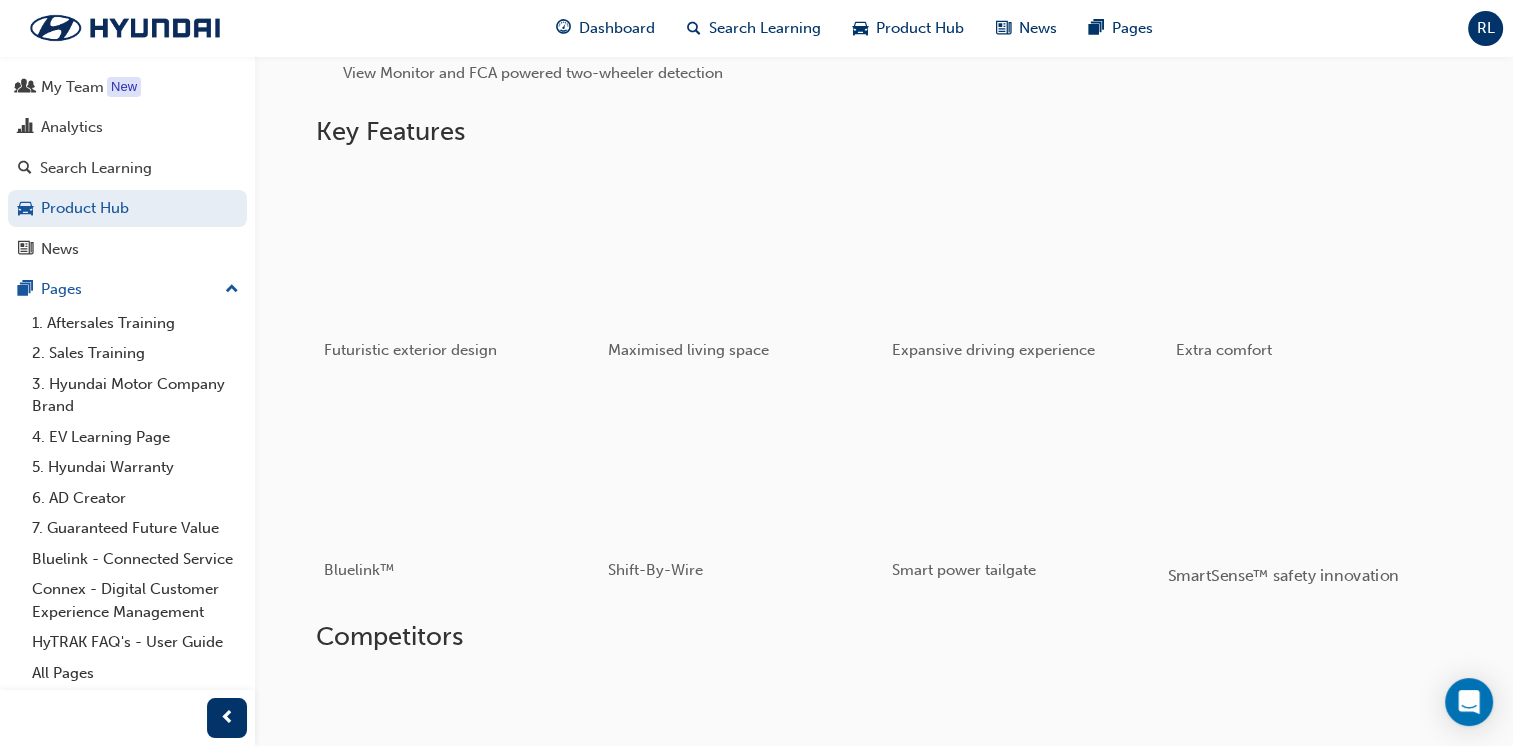click at bounding box center [1309, 466] 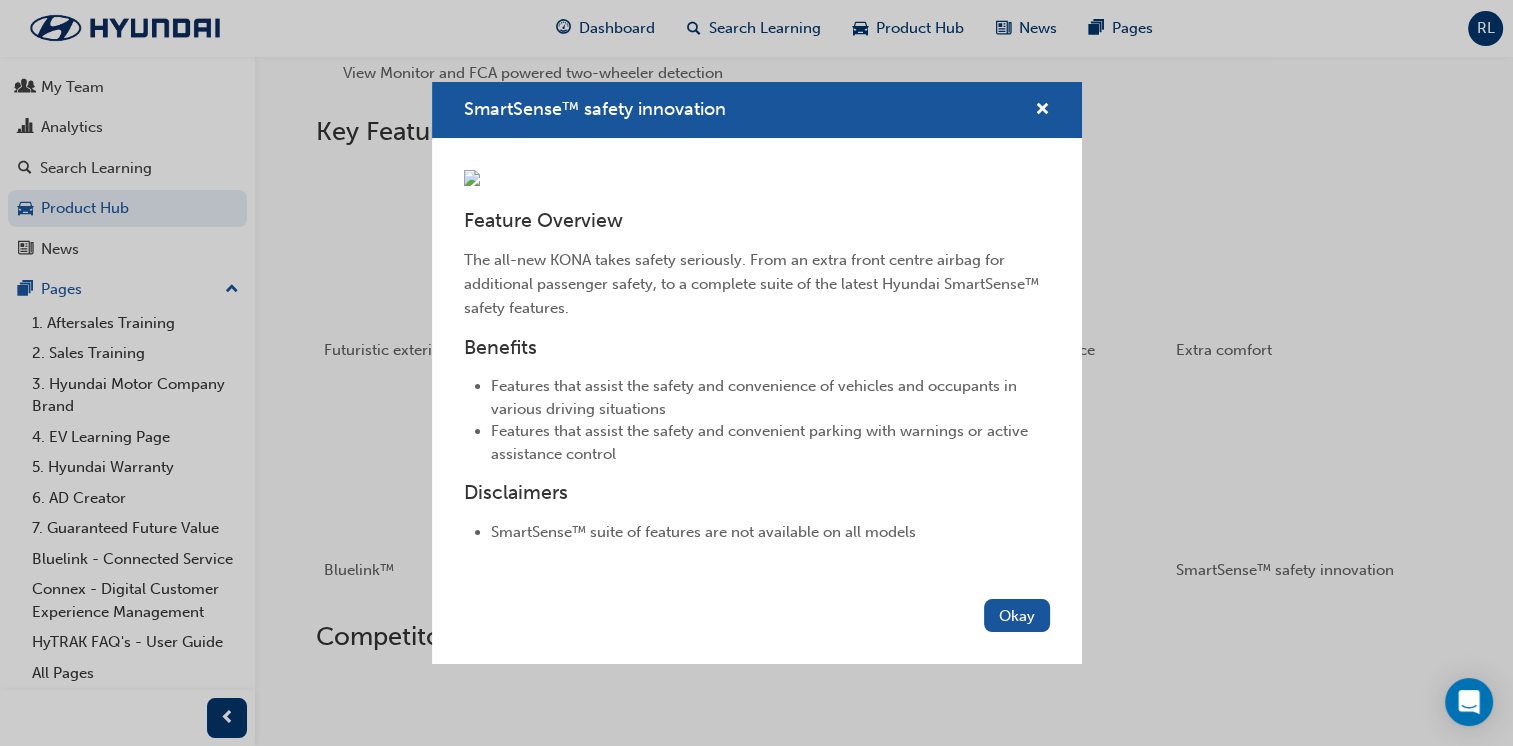 scroll, scrollTop: 147, scrollLeft: 0, axis: vertical 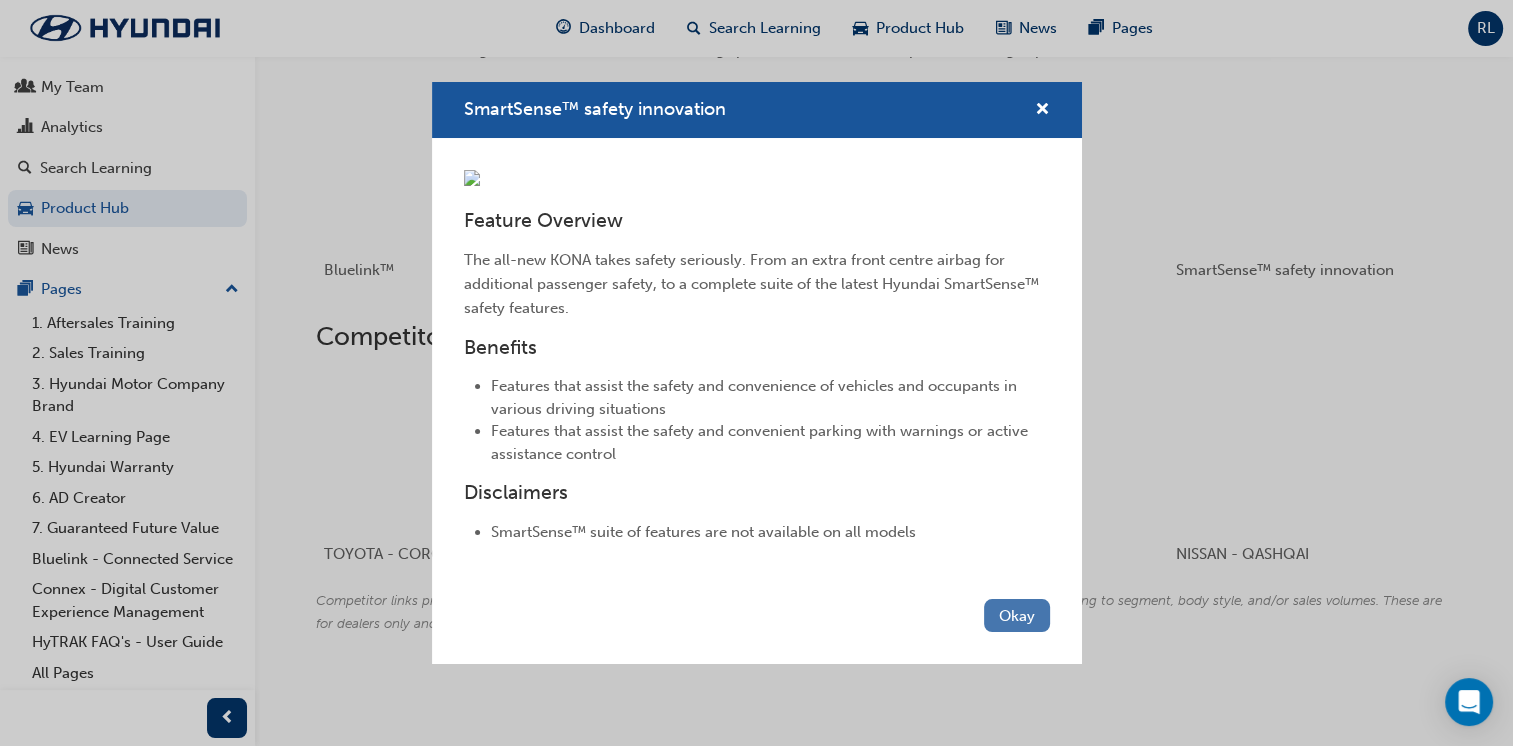 click on "Okay" at bounding box center (1017, 615) 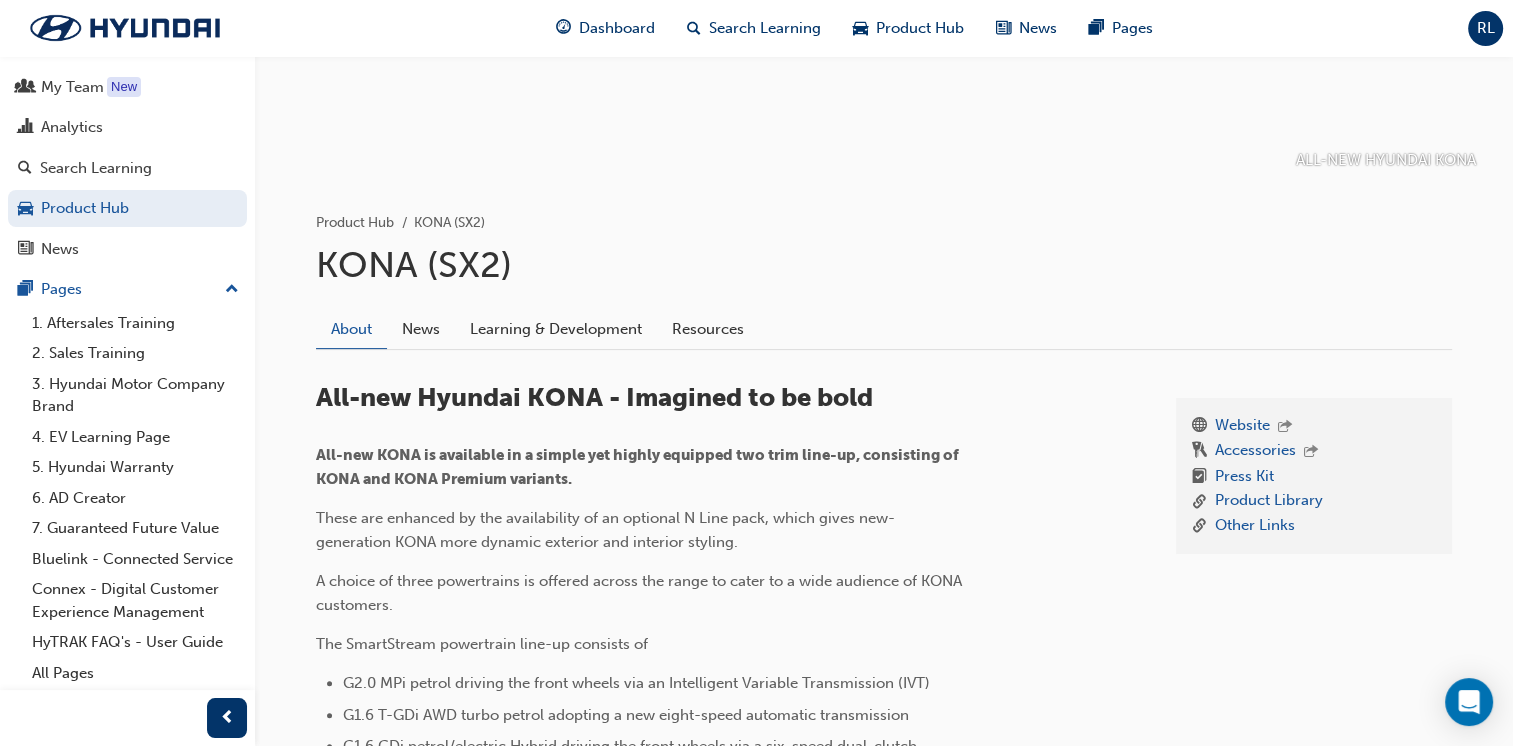 scroll, scrollTop: 243, scrollLeft: 0, axis: vertical 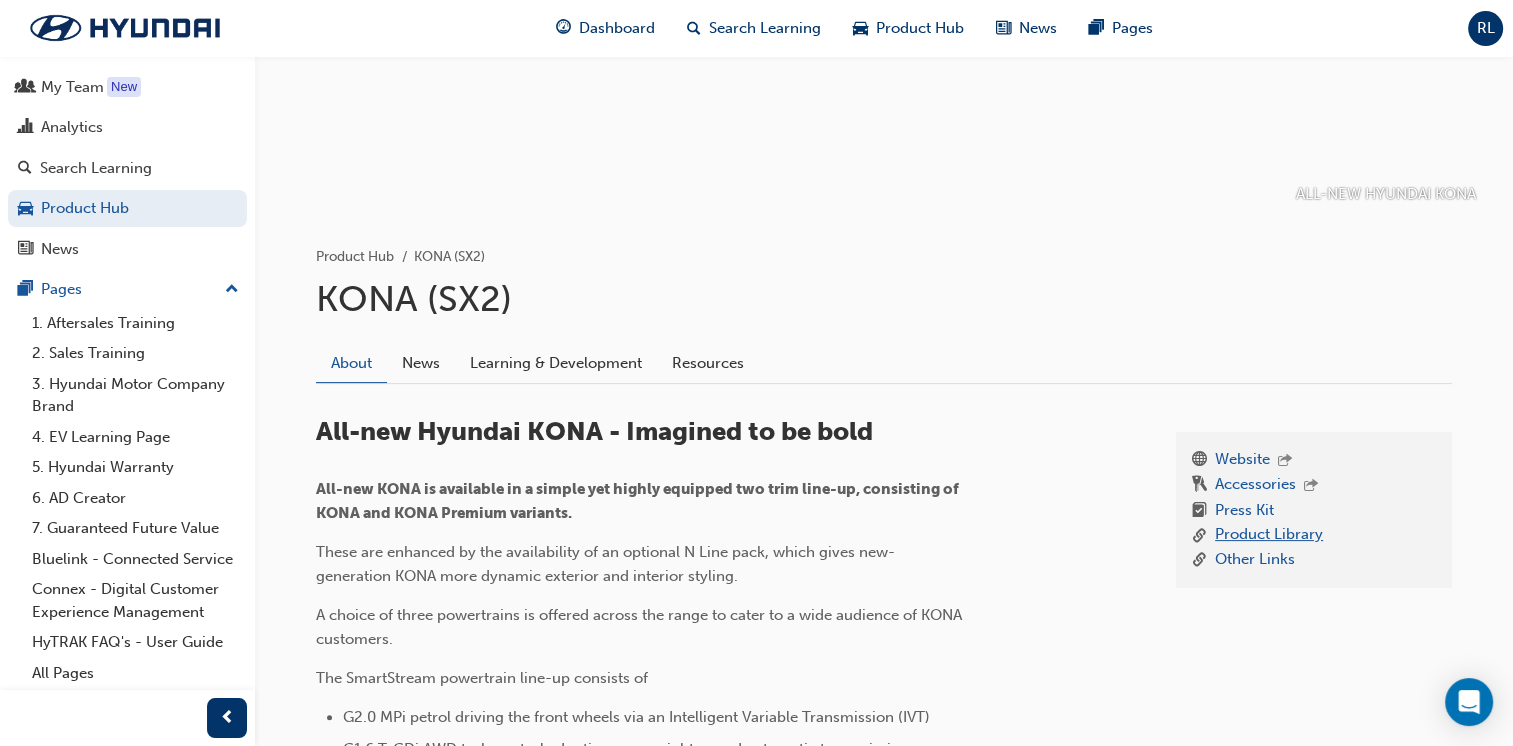click on "Product Library" at bounding box center [1269, 535] 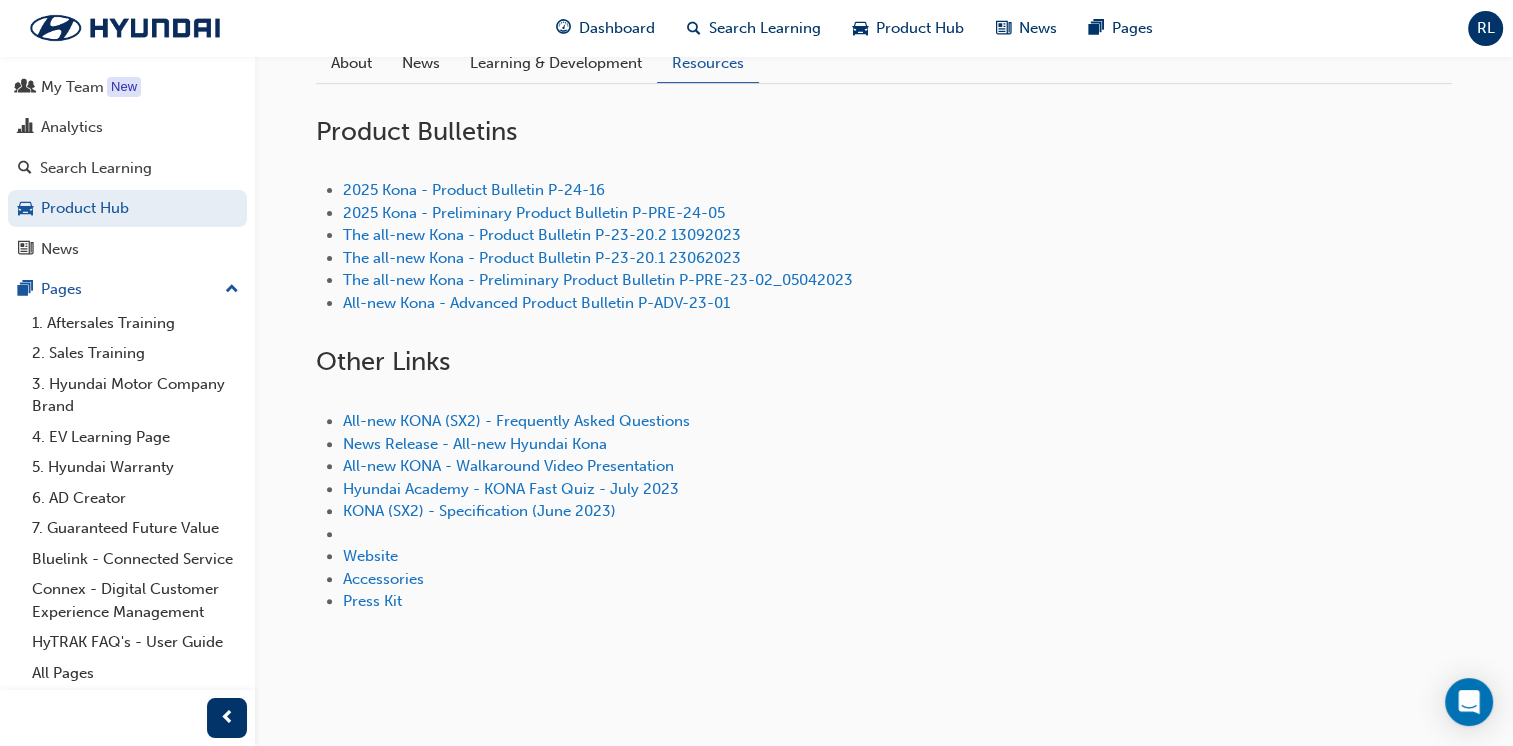 scroll, scrollTop: 0, scrollLeft: 0, axis: both 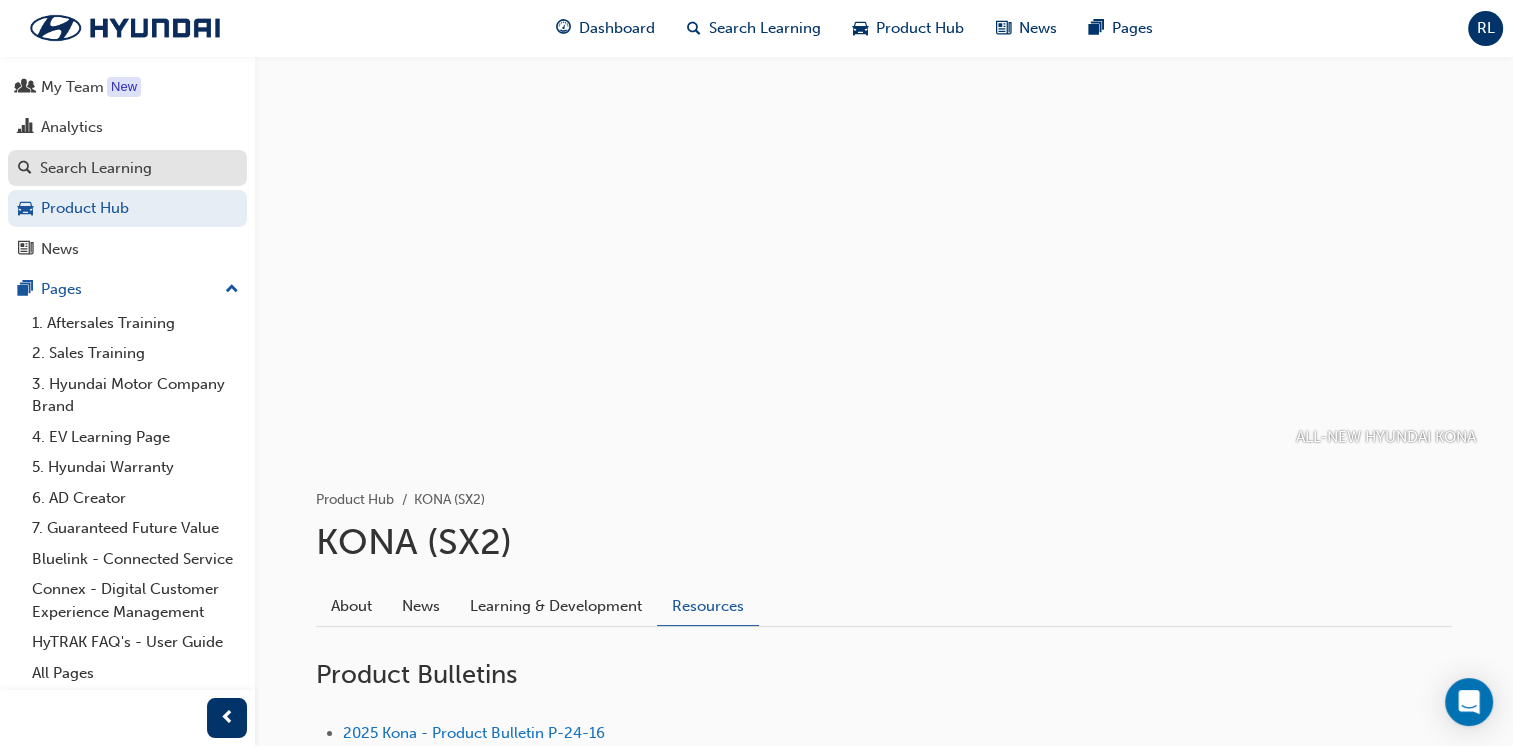 click on "Search Learning" at bounding box center (127, 168) 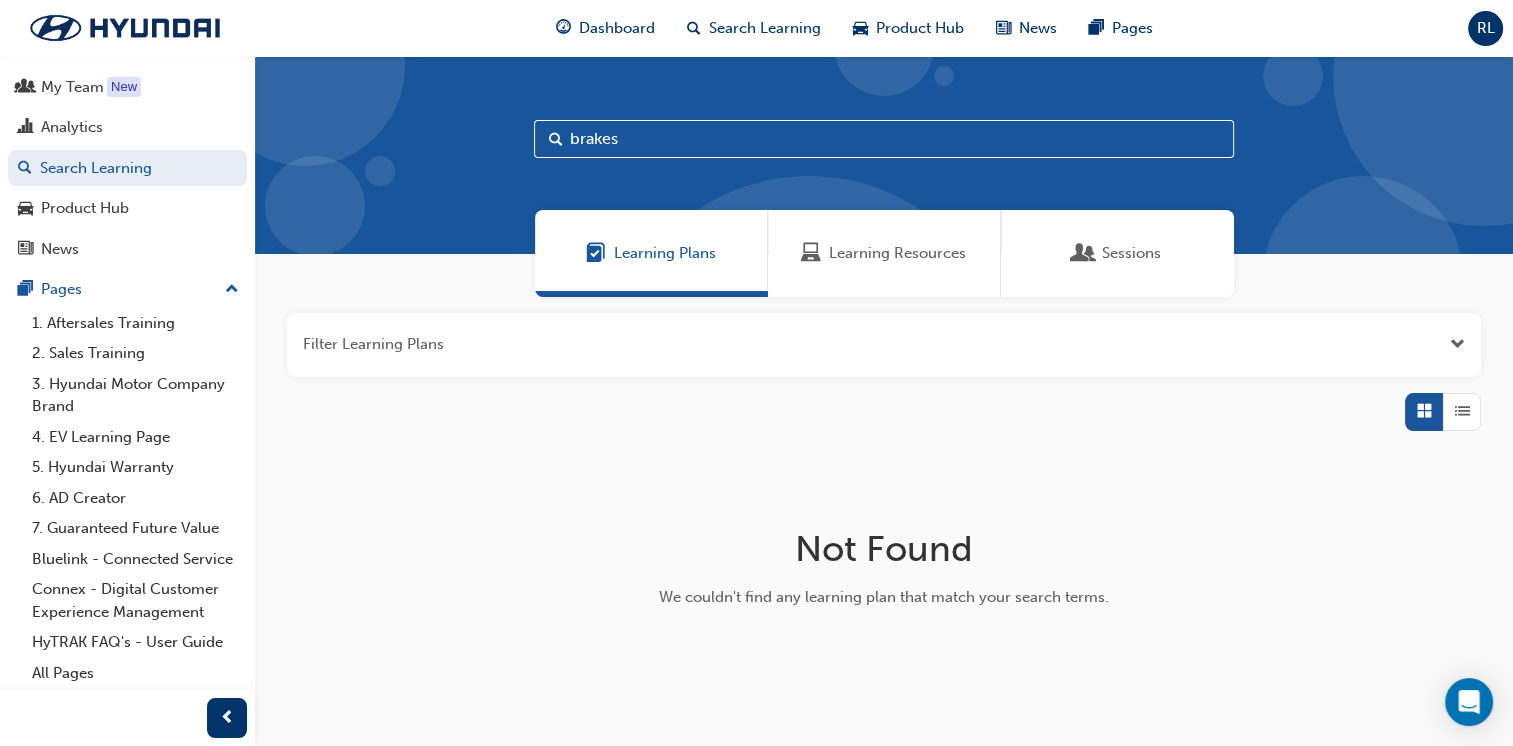 drag, startPoint x: 625, startPoint y: 141, endPoint x: 526, endPoint y: 141, distance: 99 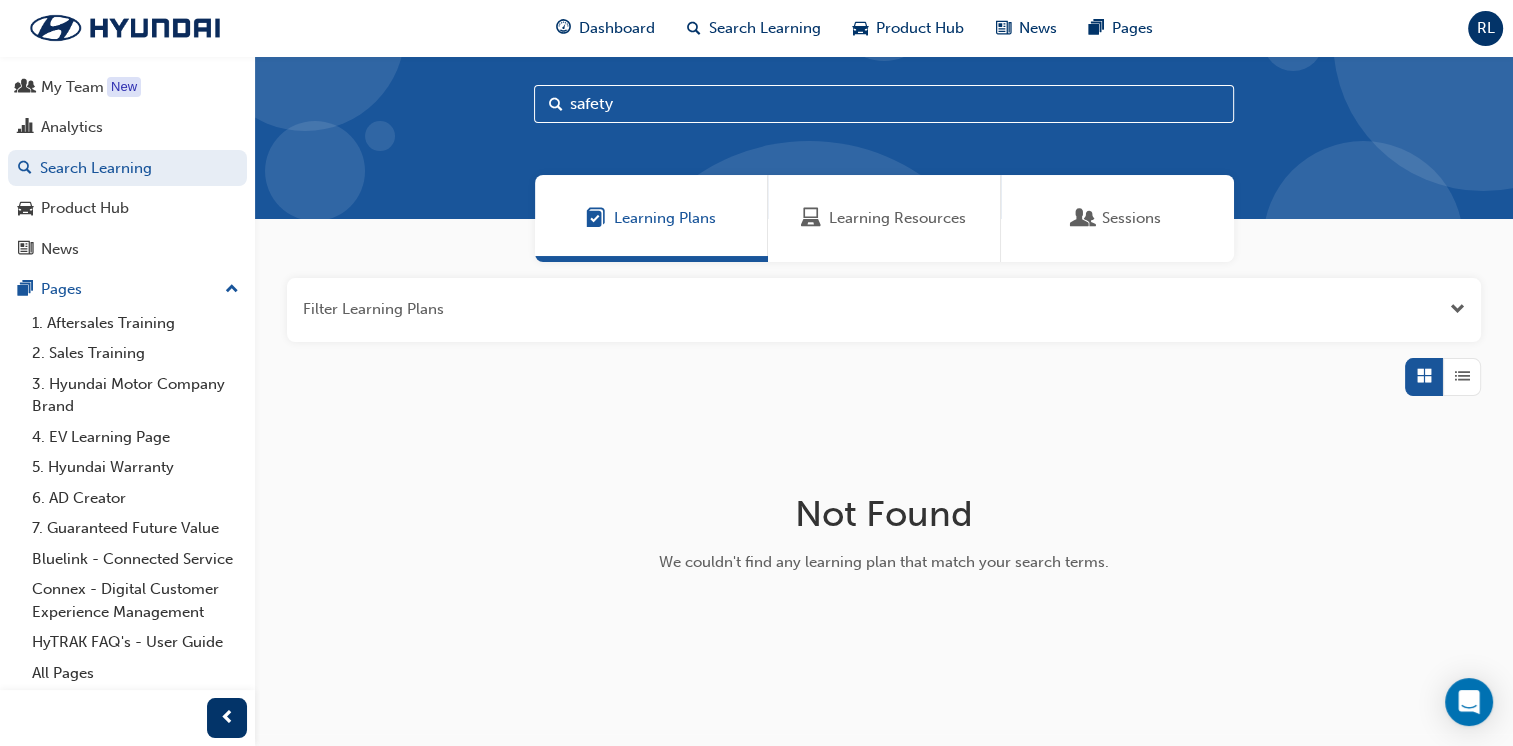 scroll, scrollTop: 0, scrollLeft: 0, axis: both 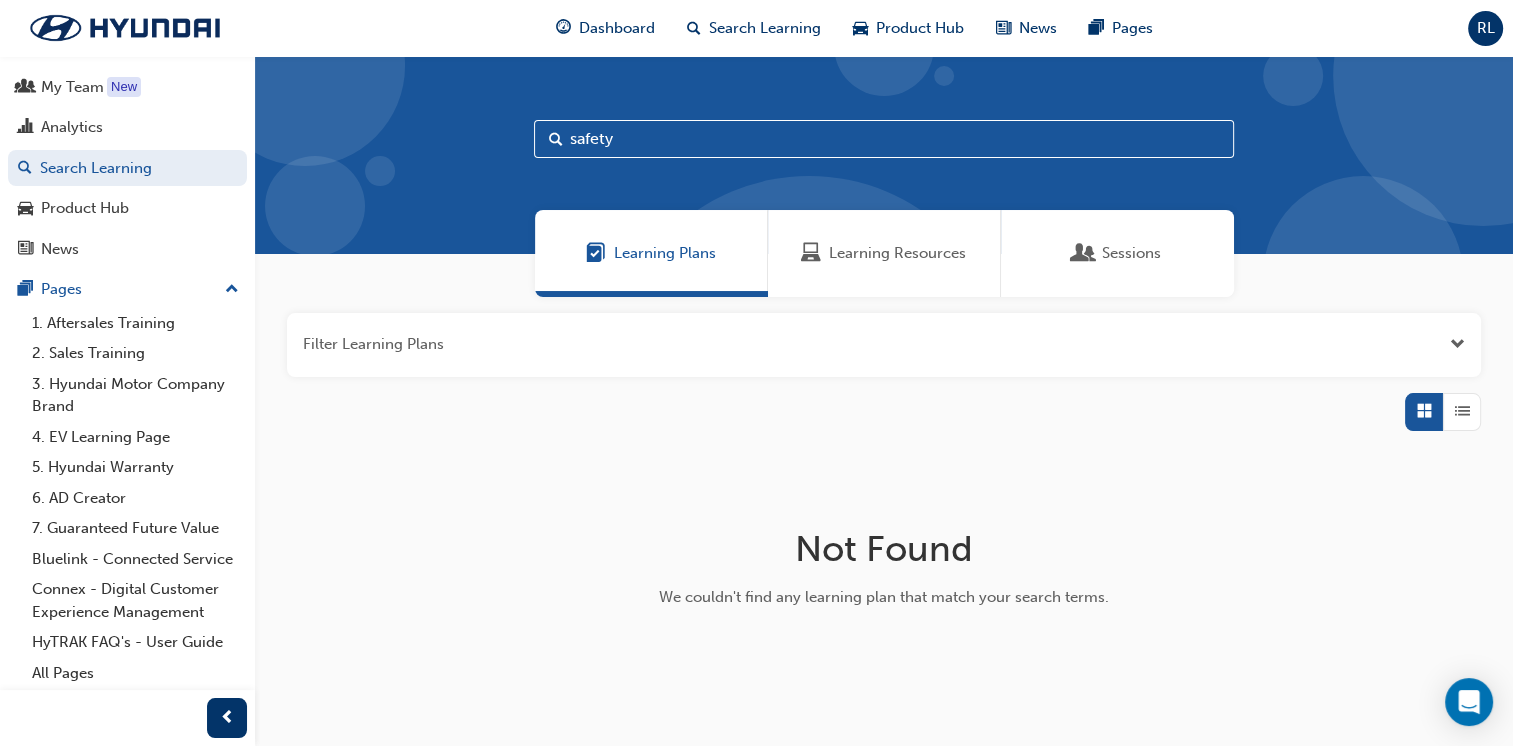 type on "safety" 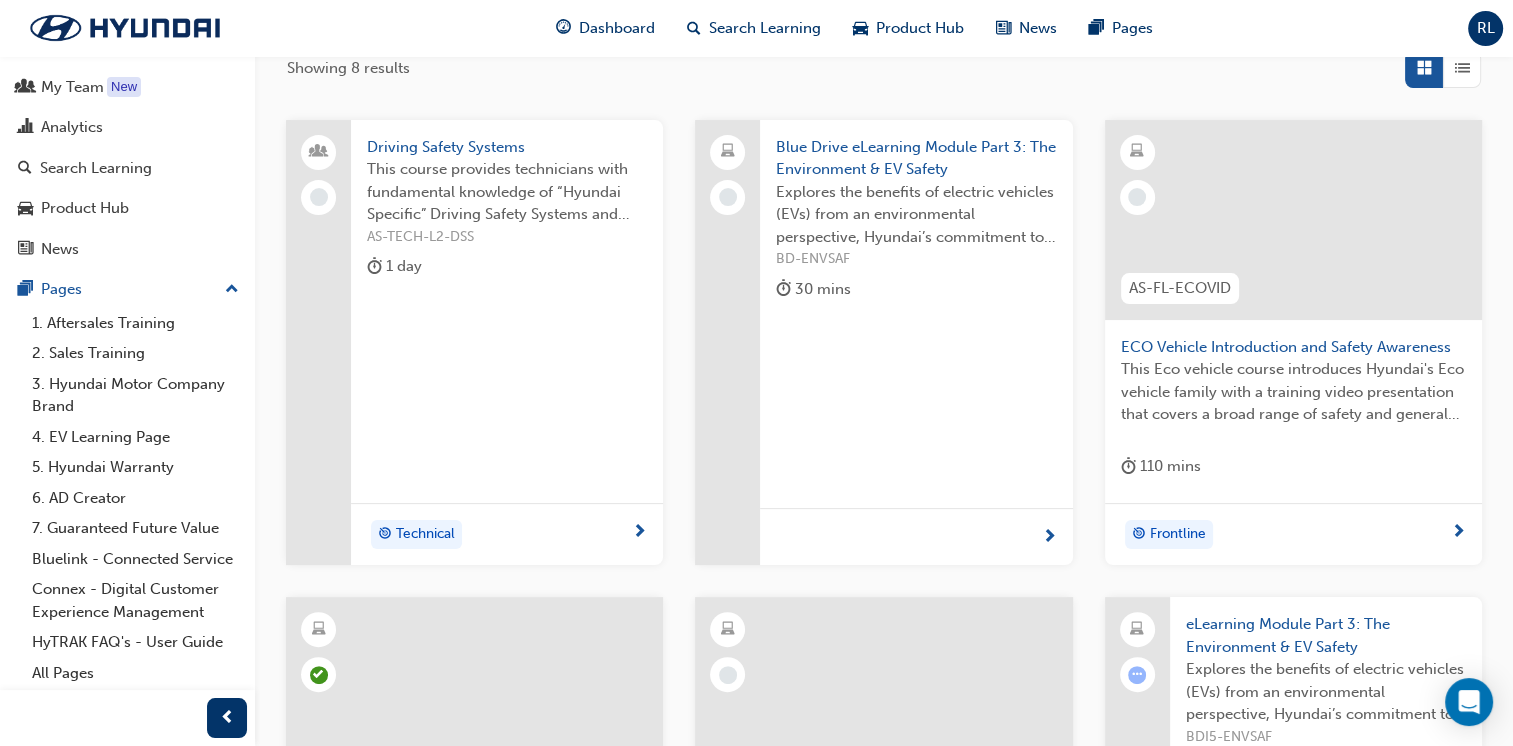 scroll, scrollTop: 300, scrollLeft: 0, axis: vertical 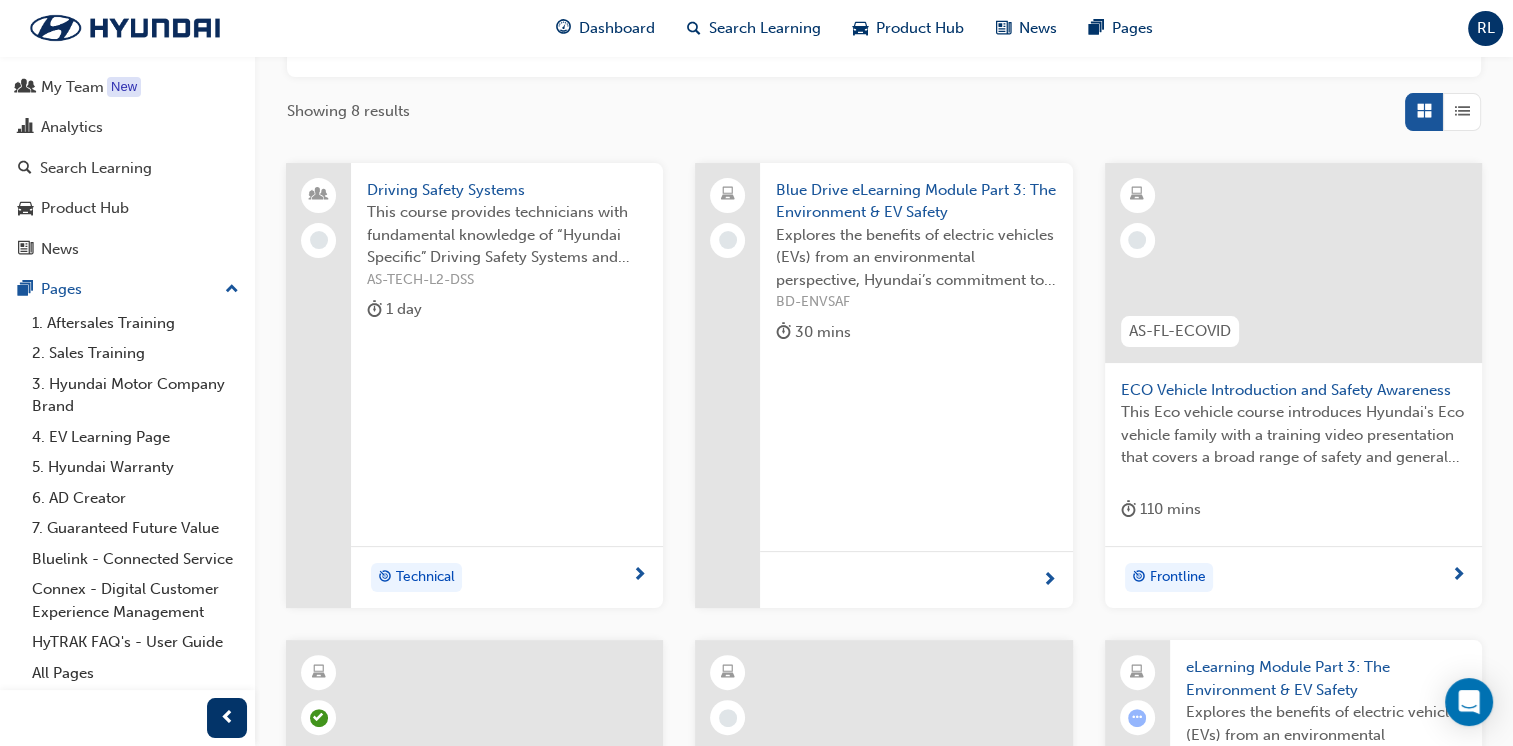 click on "Driving Safety Systems" at bounding box center (507, 190) 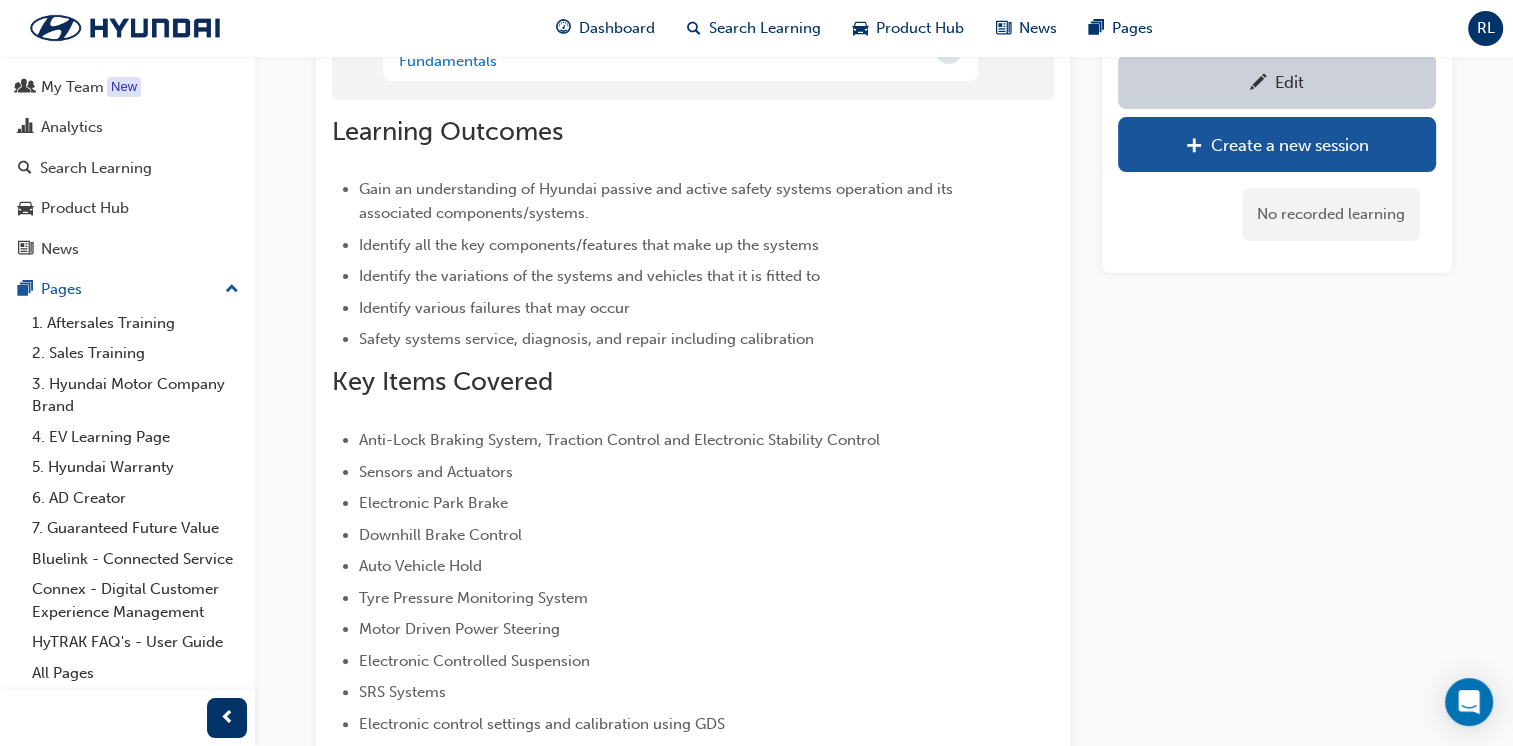 scroll, scrollTop: 0, scrollLeft: 0, axis: both 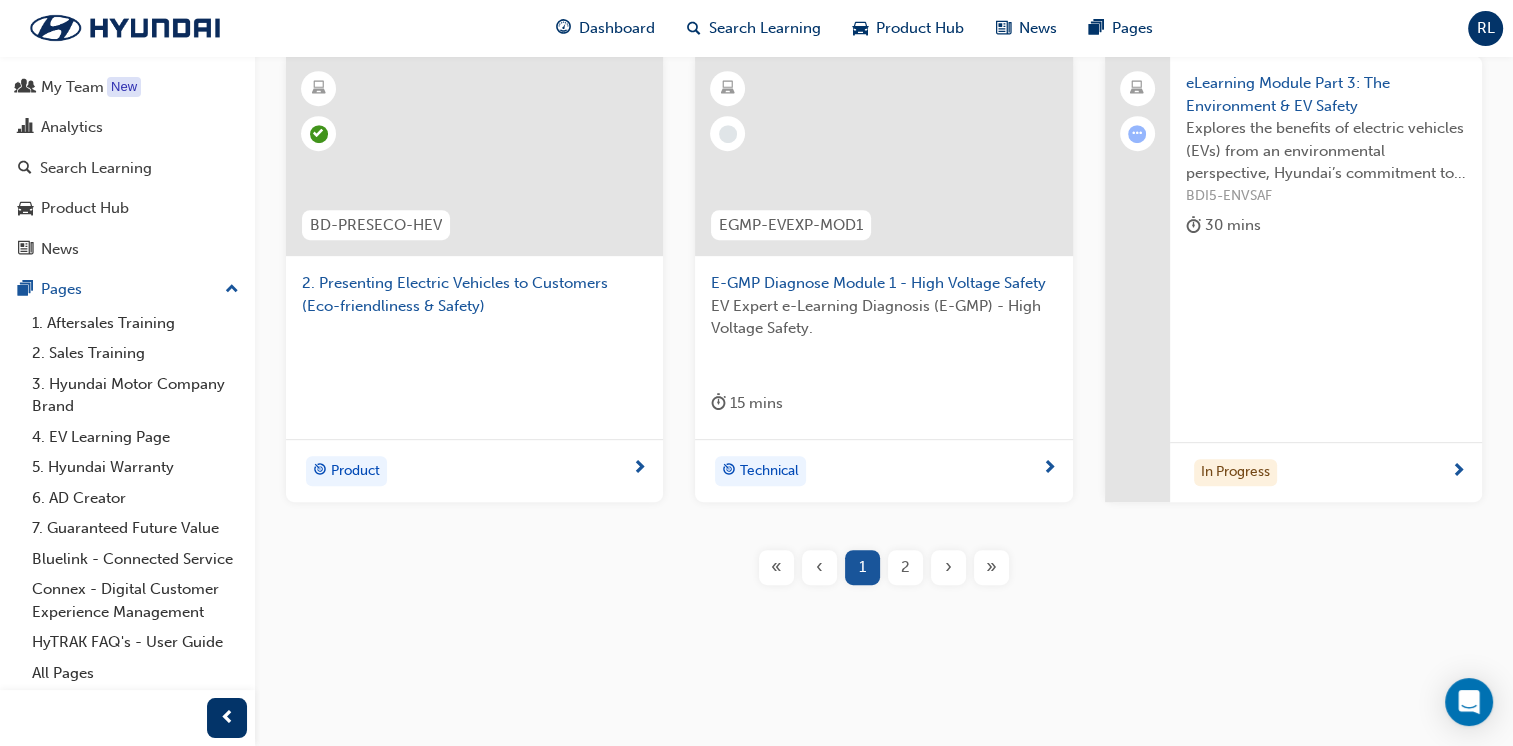 click on "2" at bounding box center (905, 567) 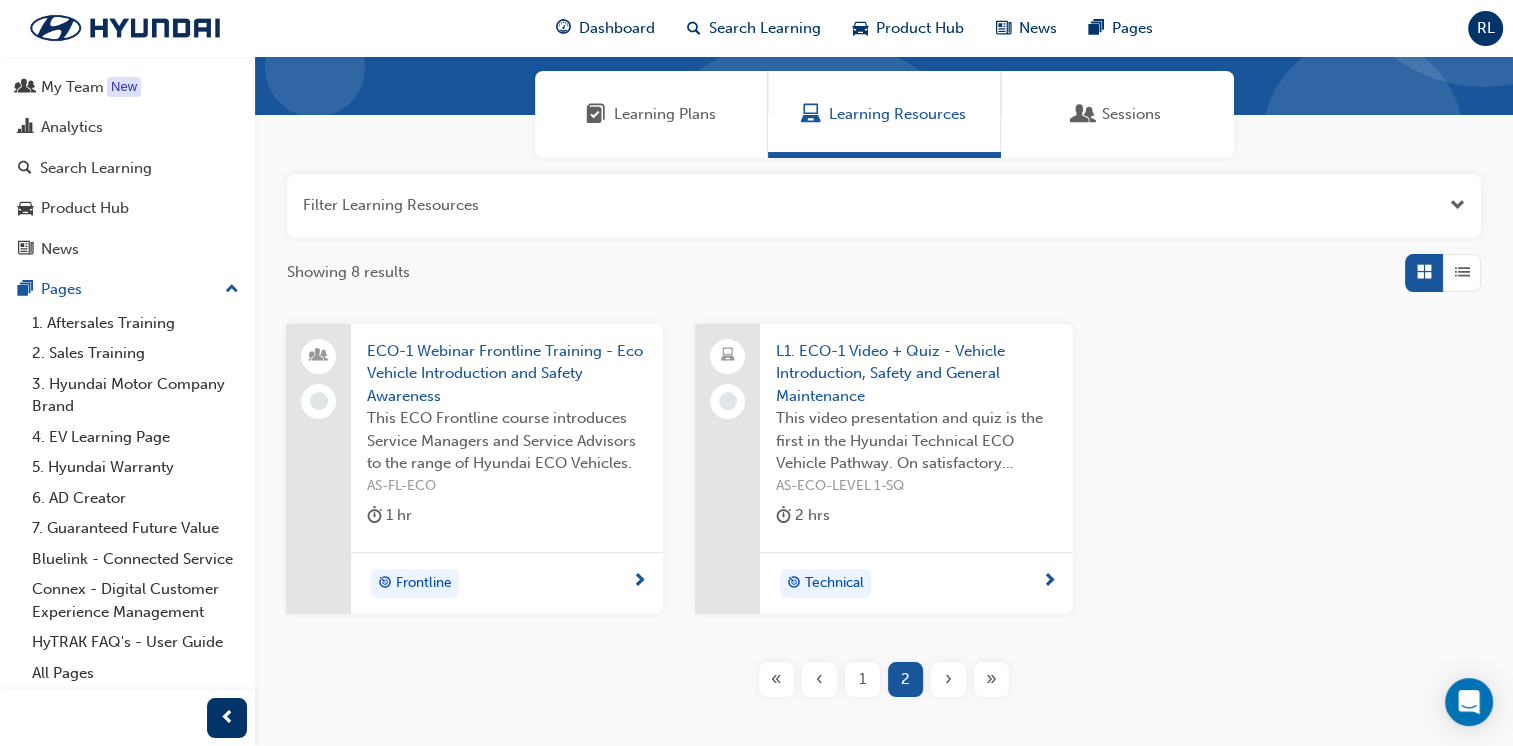 scroll, scrollTop: 0, scrollLeft: 0, axis: both 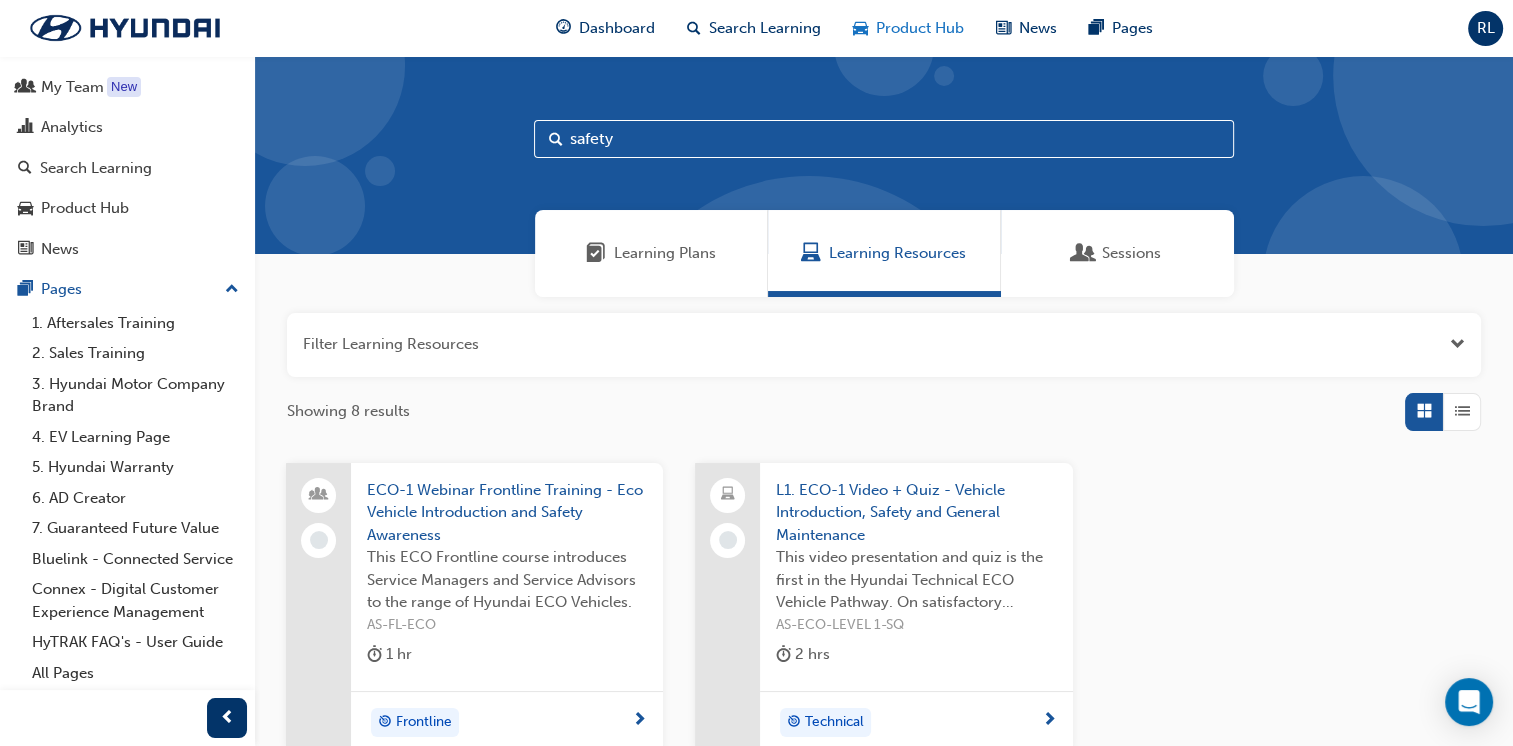 click on "Product Hub" at bounding box center [920, 28] 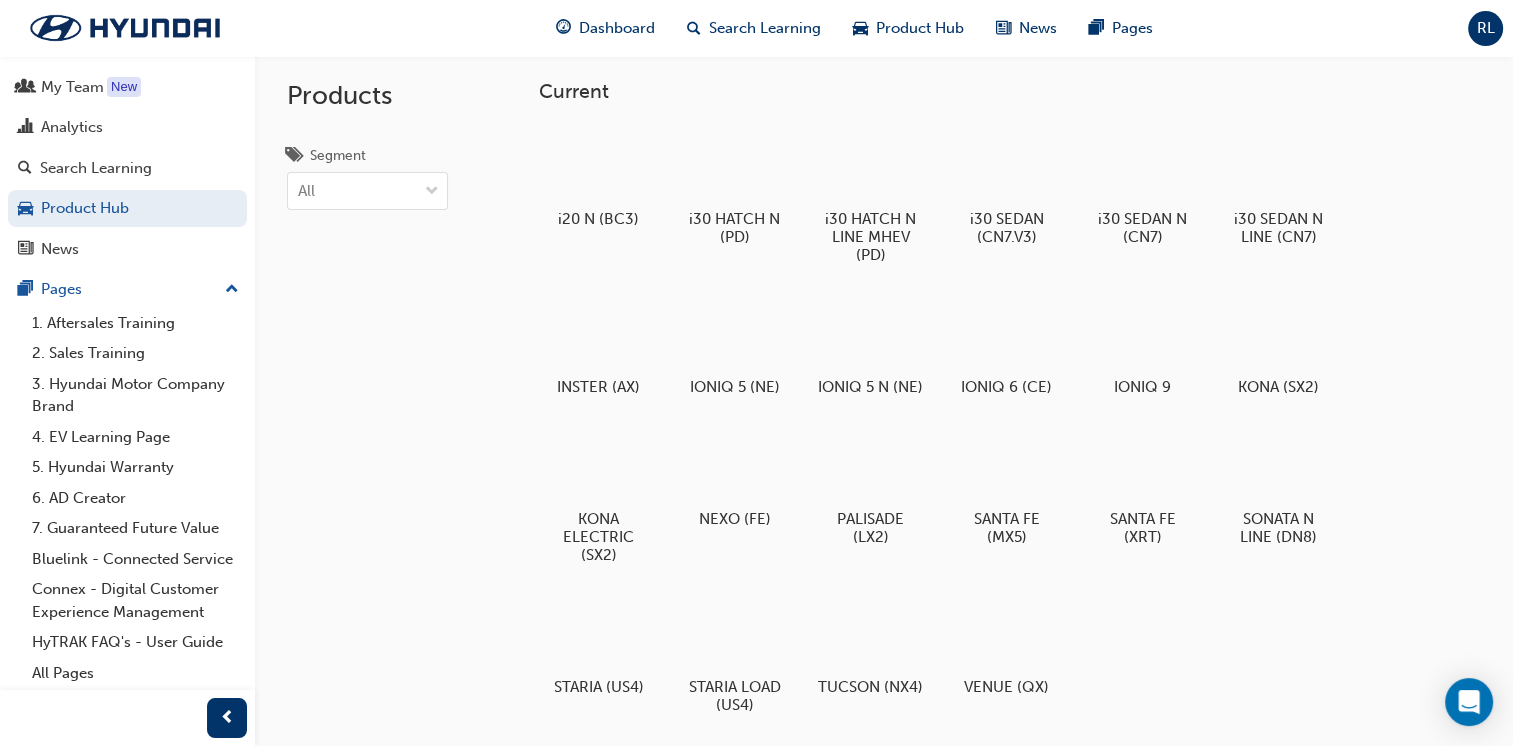 scroll, scrollTop: 0, scrollLeft: 0, axis: both 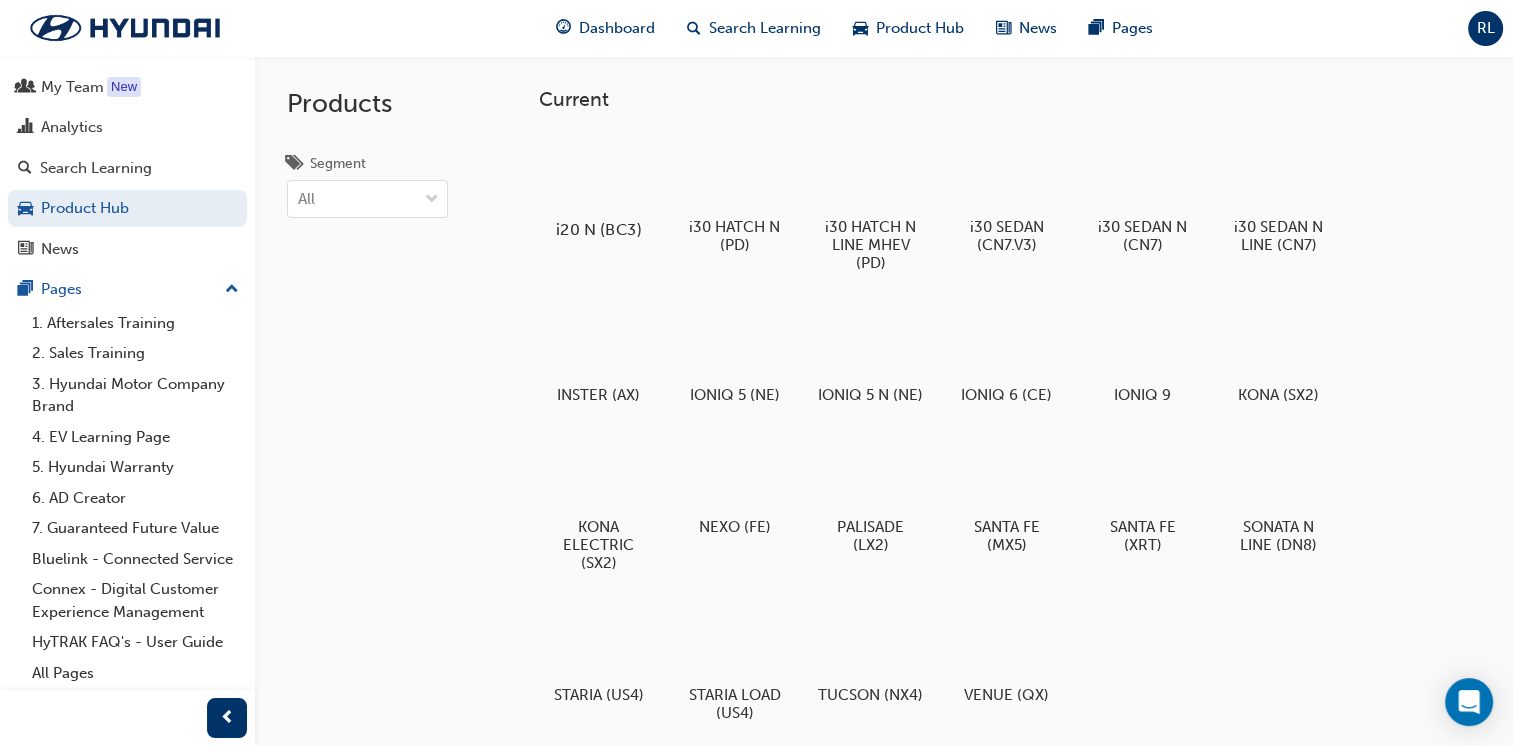 click at bounding box center [598, 172] 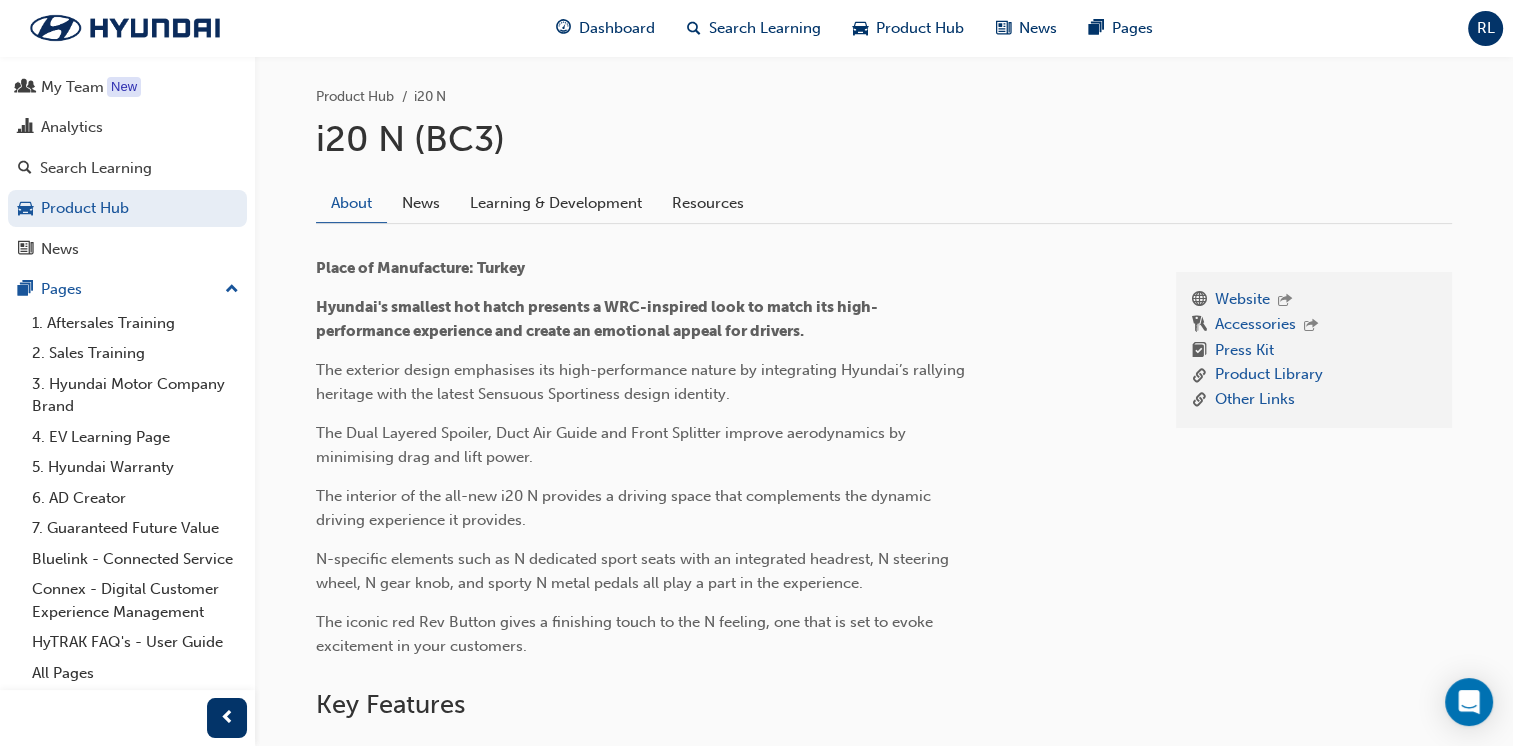 scroll, scrollTop: 354, scrollLeft: 0, axis: vertical 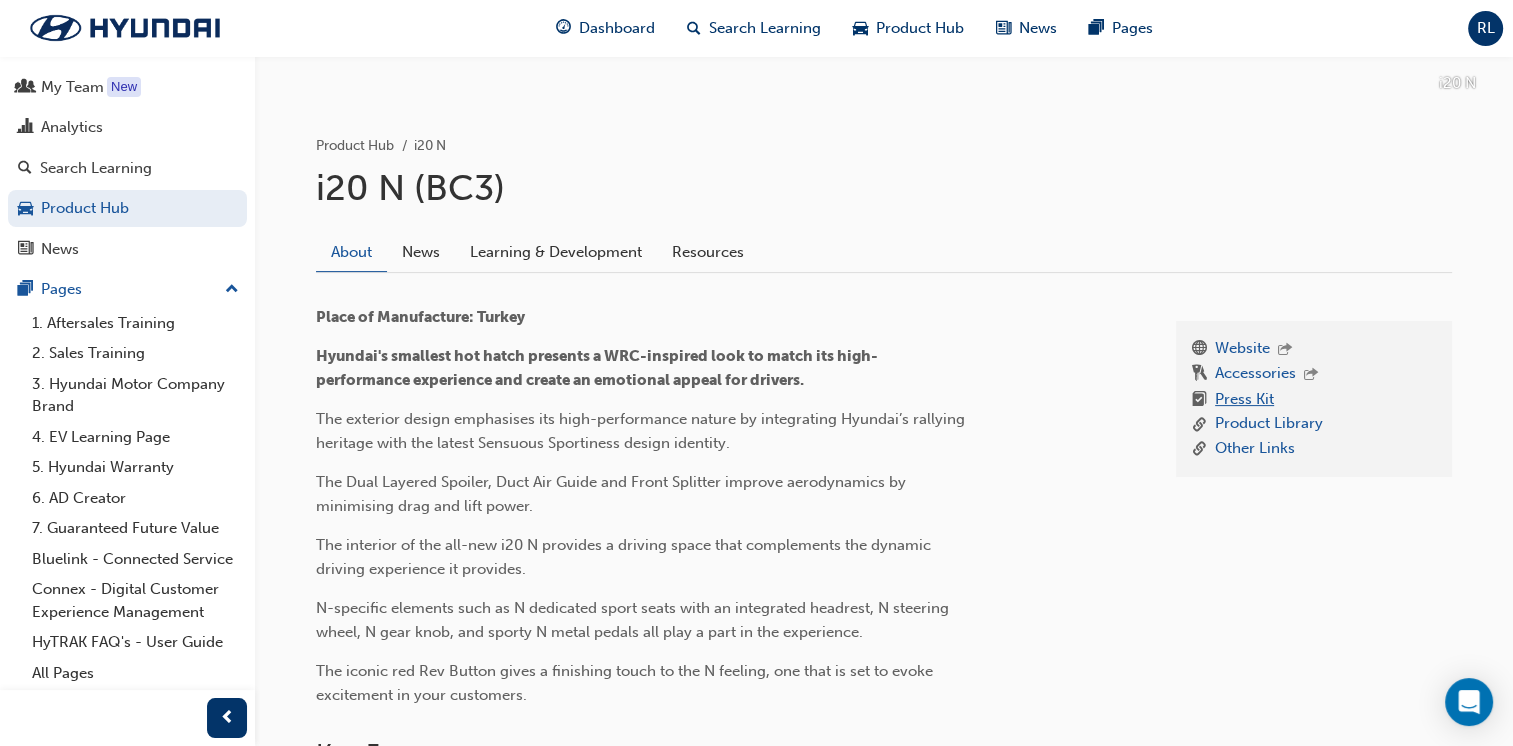 click on "Press Kit" at bounding box center [1244, 400] 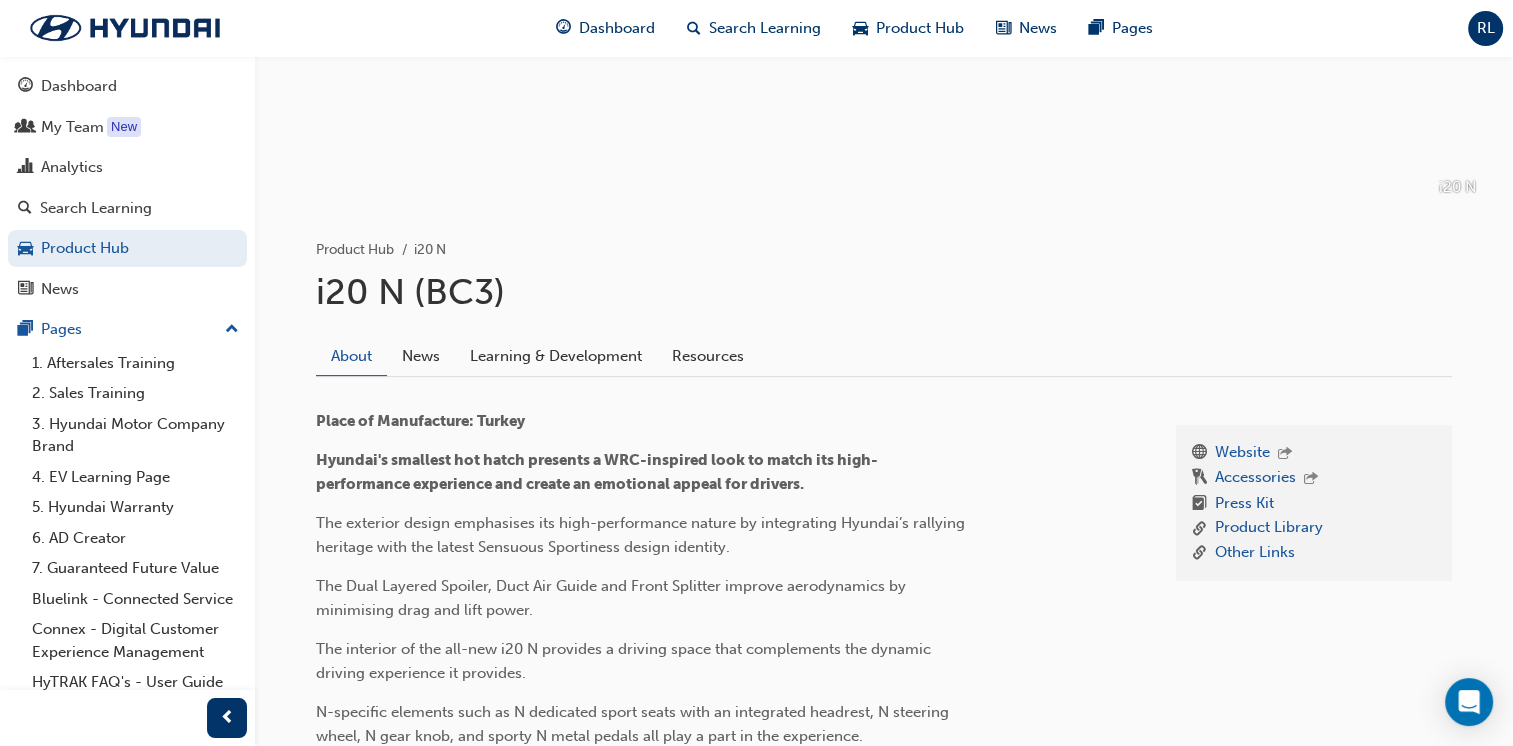 scroll, scrollTop: 300, scrollLeft: 0, axis: vertical 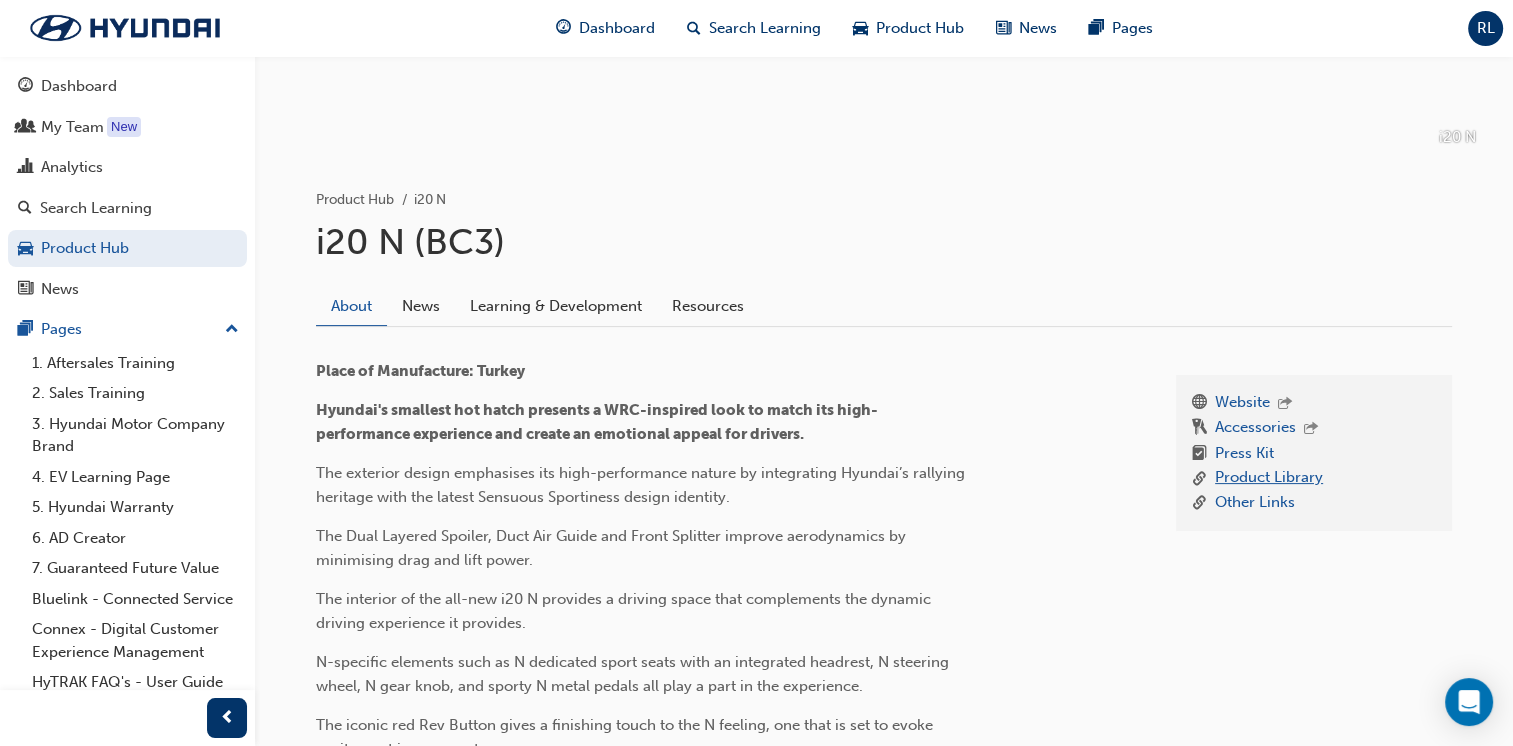 click on "Product Library" at bounding box center (1269, 478) 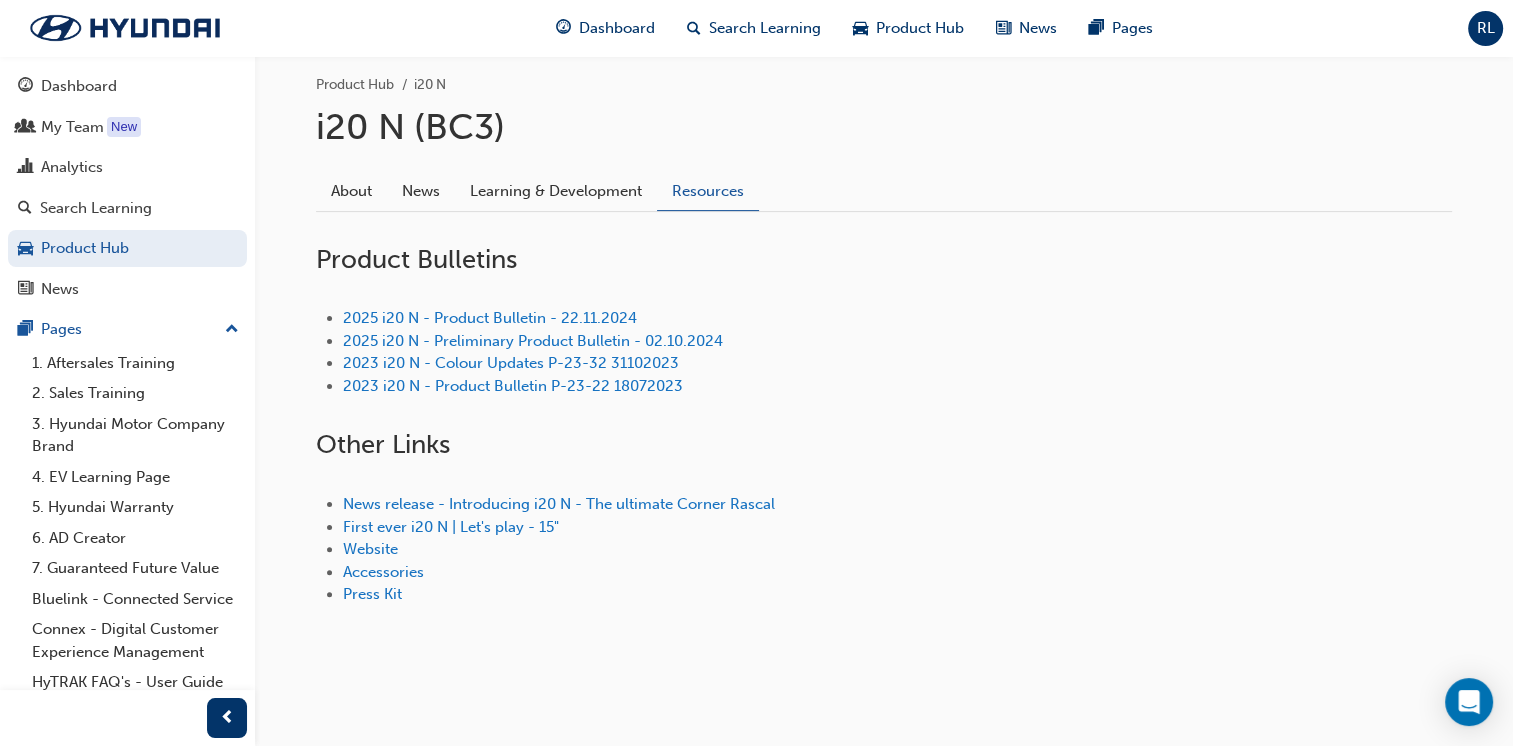 scroll, scrollTop: 419, scrollLeft: 0, axis: vertical 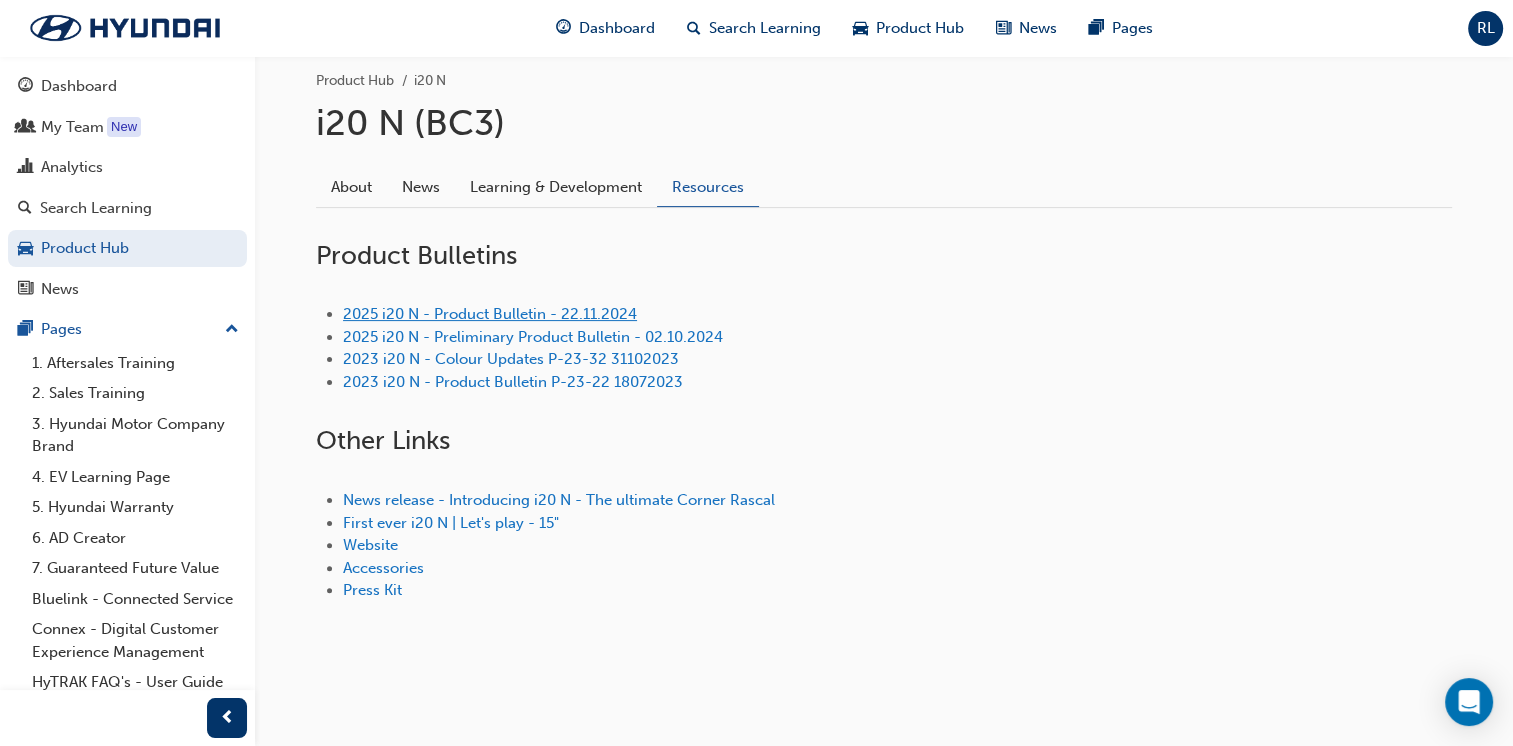click on "2025 i20 N - Product Bulletin - 22.11.2024" at bounding box center (490, 314) 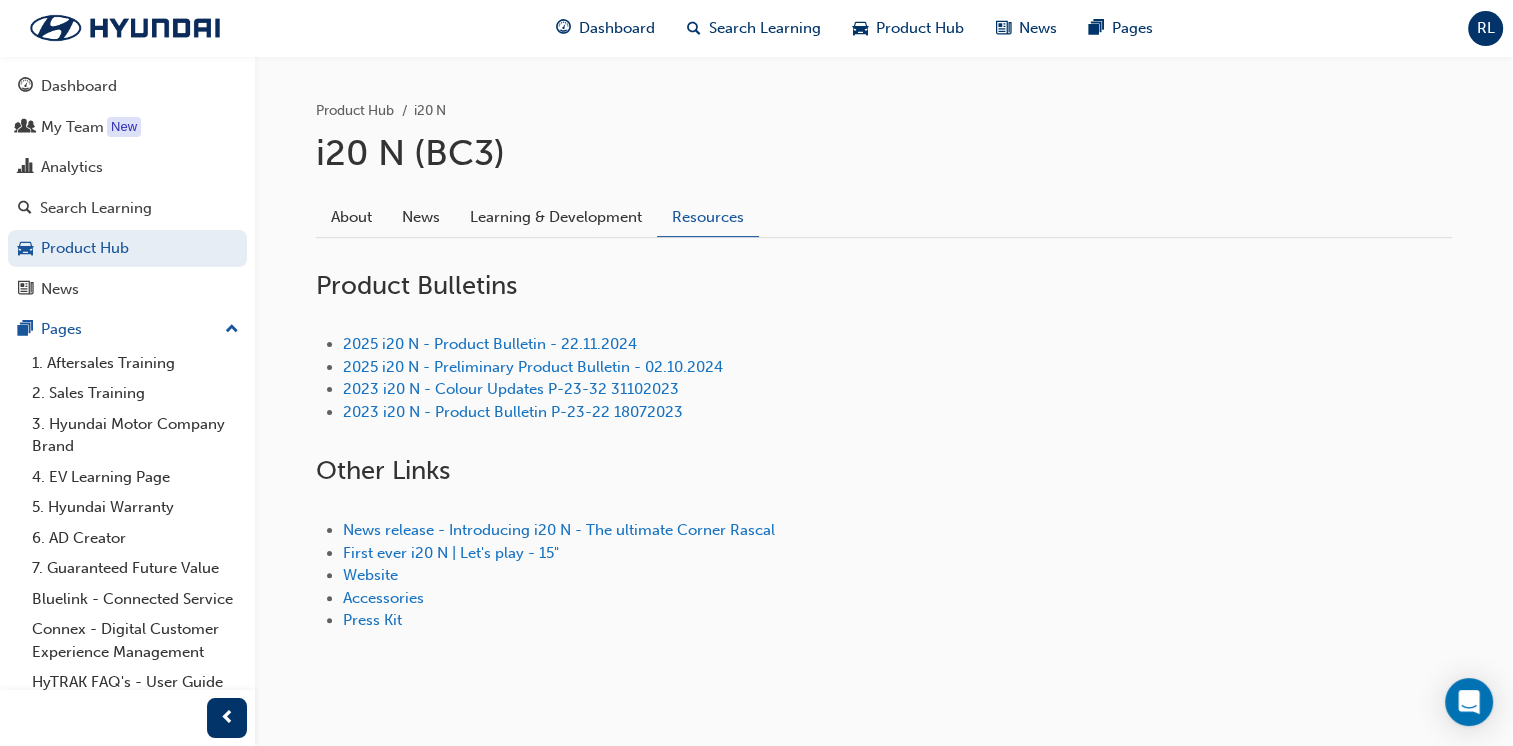 scroll, scrollTop: 400, scrollLeft: 0, axis: vertical 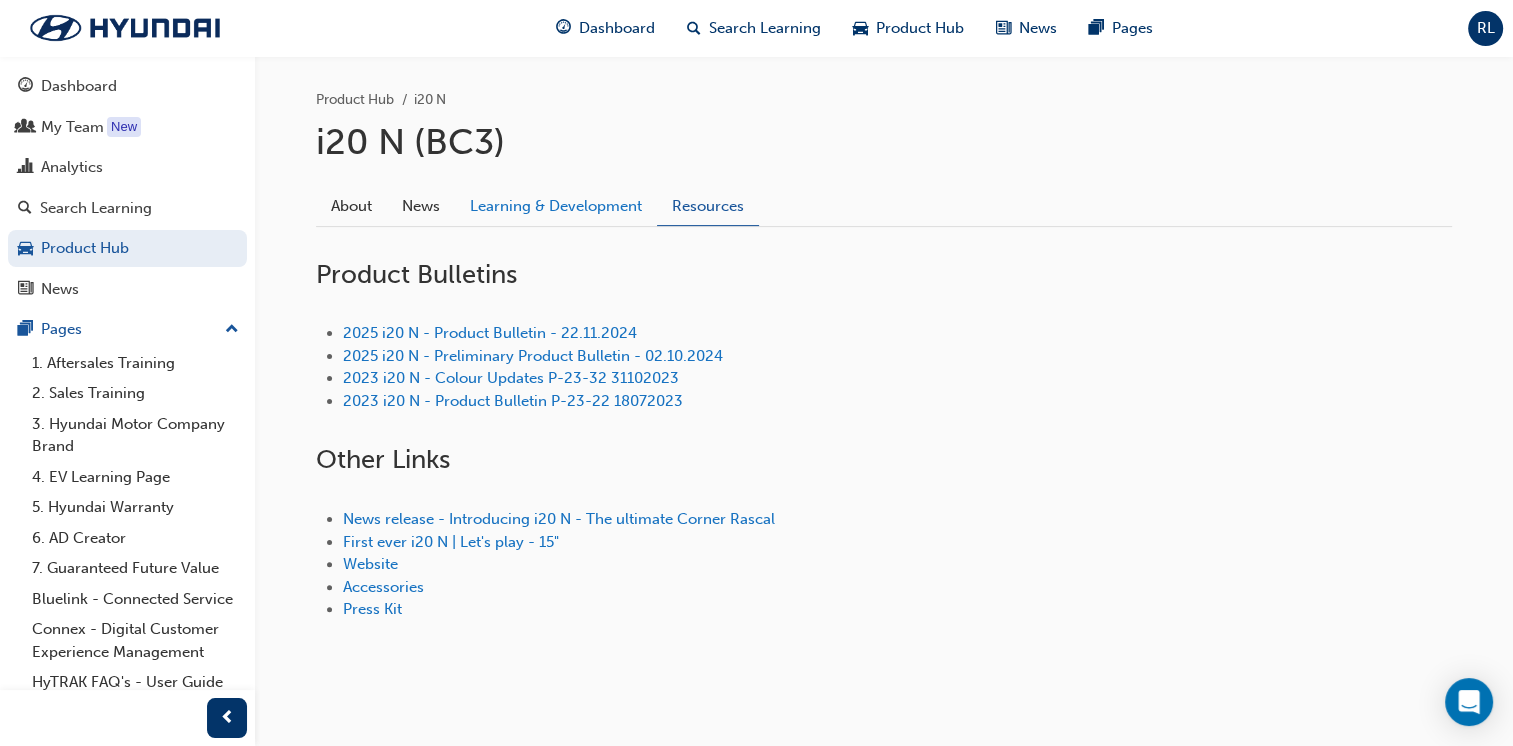 click on "Learning & Development" at bounding box center [556, 206] 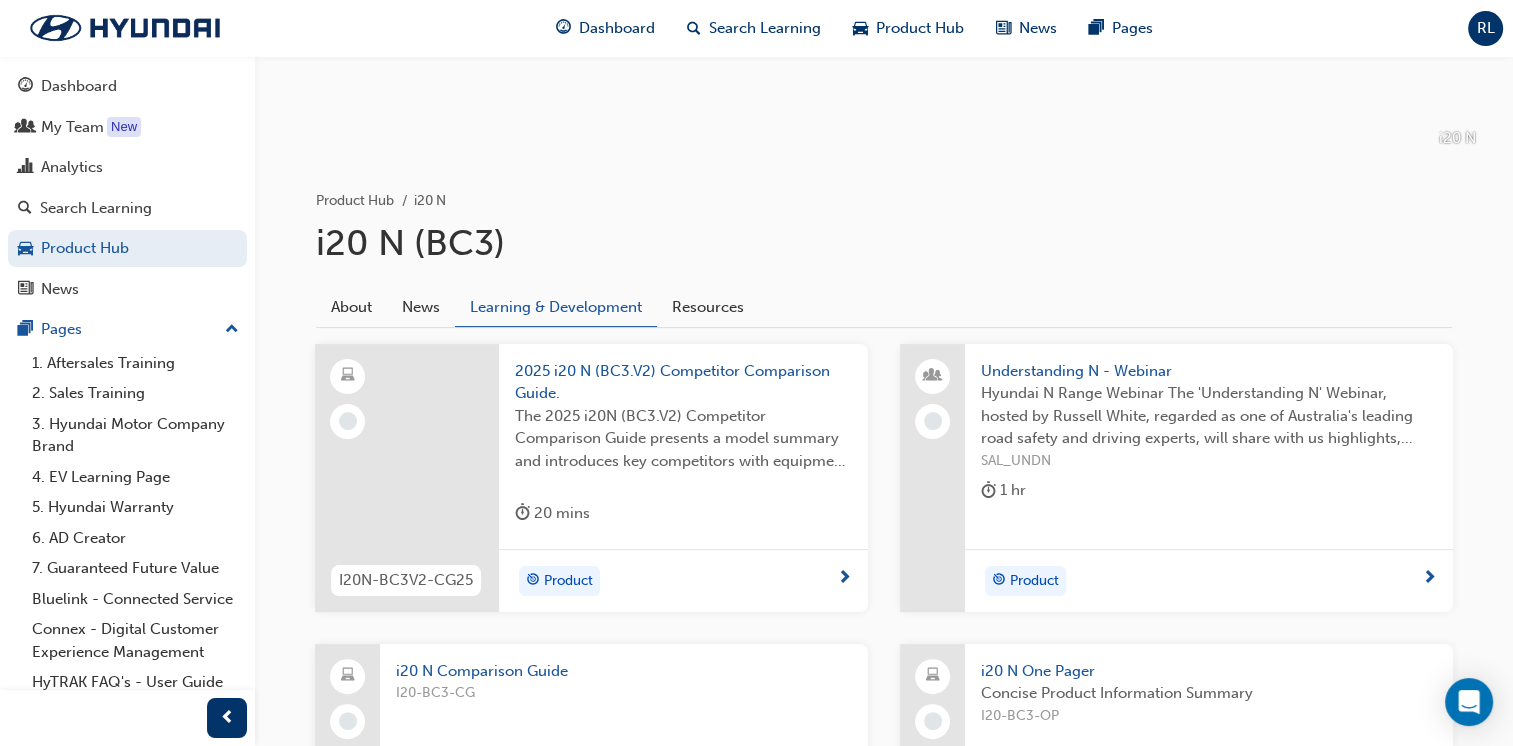 scroll, scrollTop: 0, scrollLeft: 0, axis: both 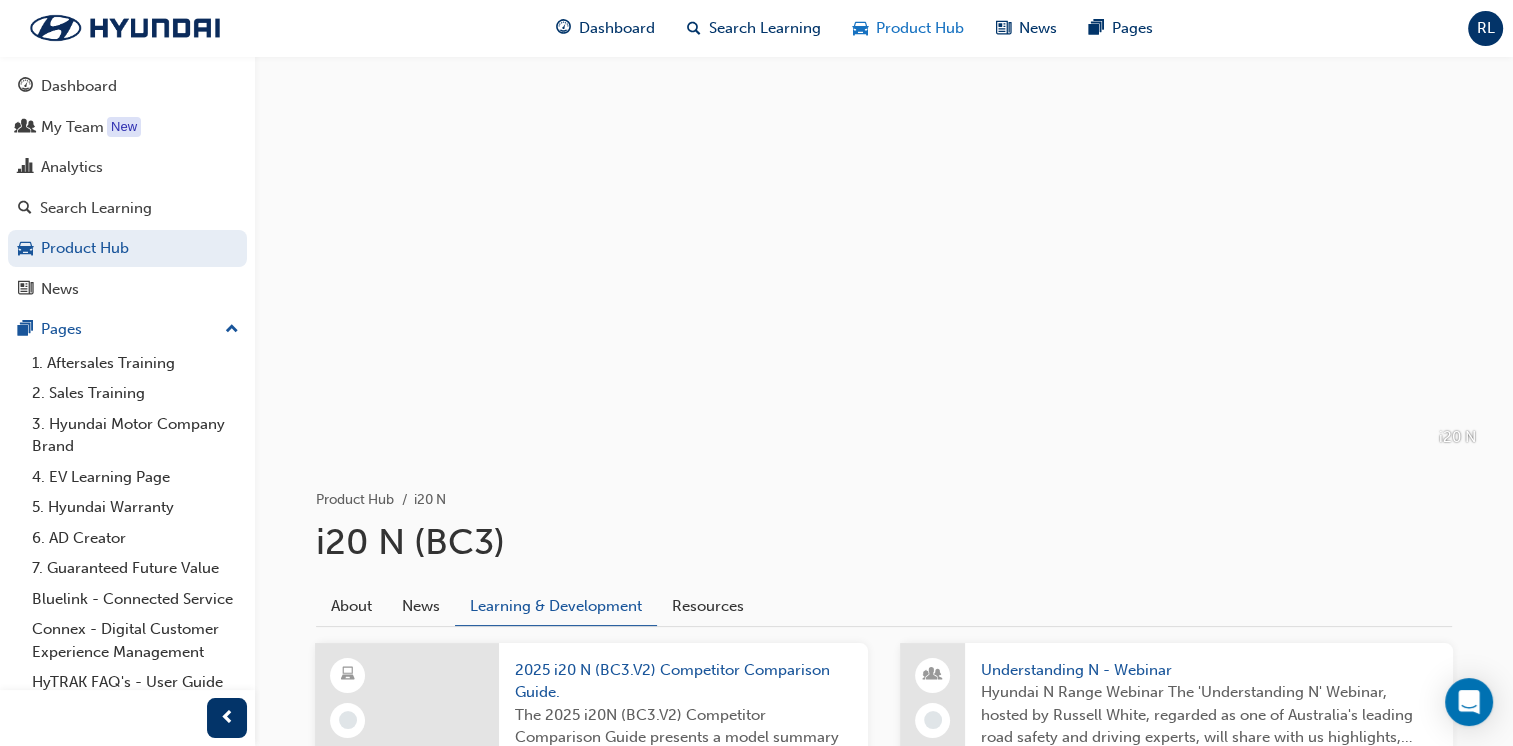 click on "Product Hub" at bounding box center [920, 28] 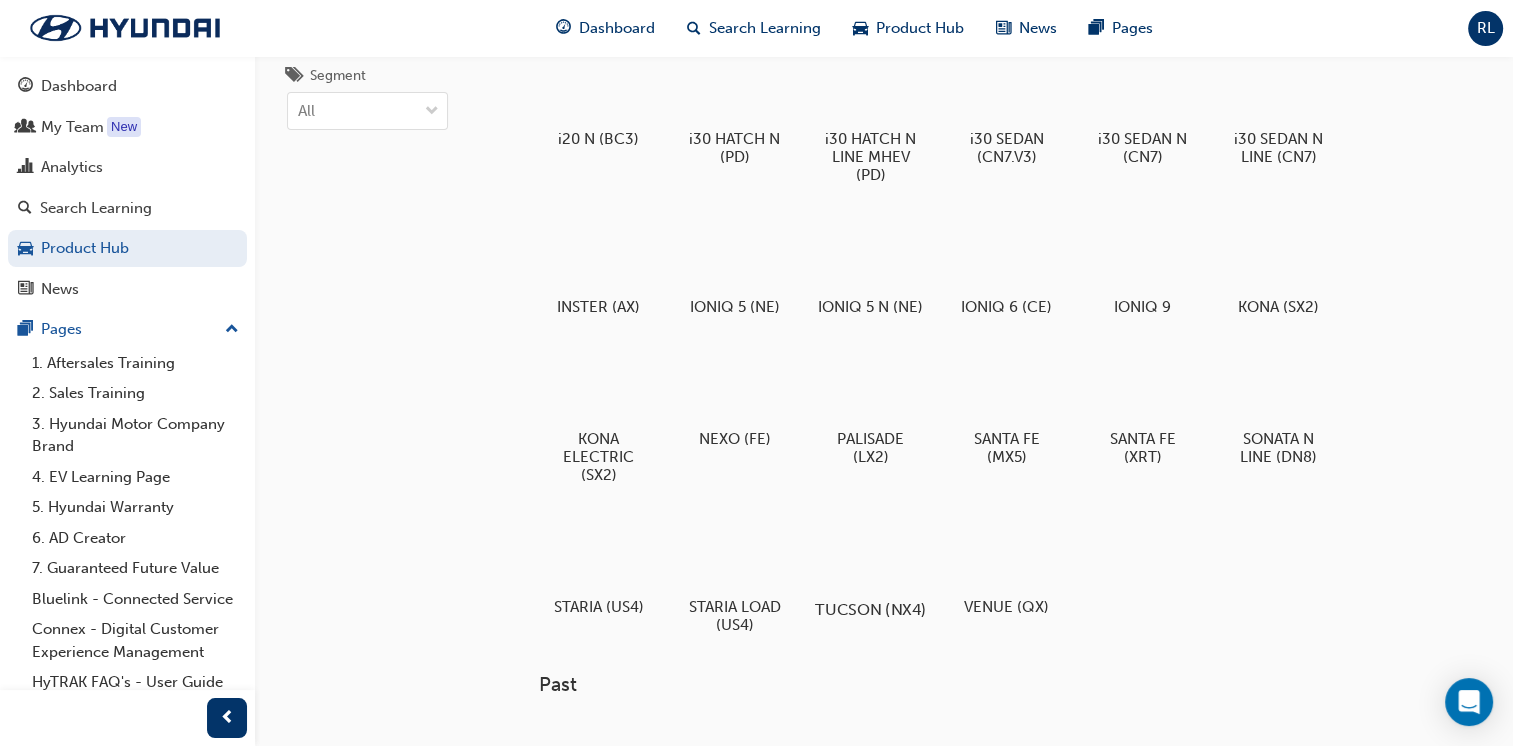 scroll, scrollTop: 0, scrollLeft: 0, axis: both 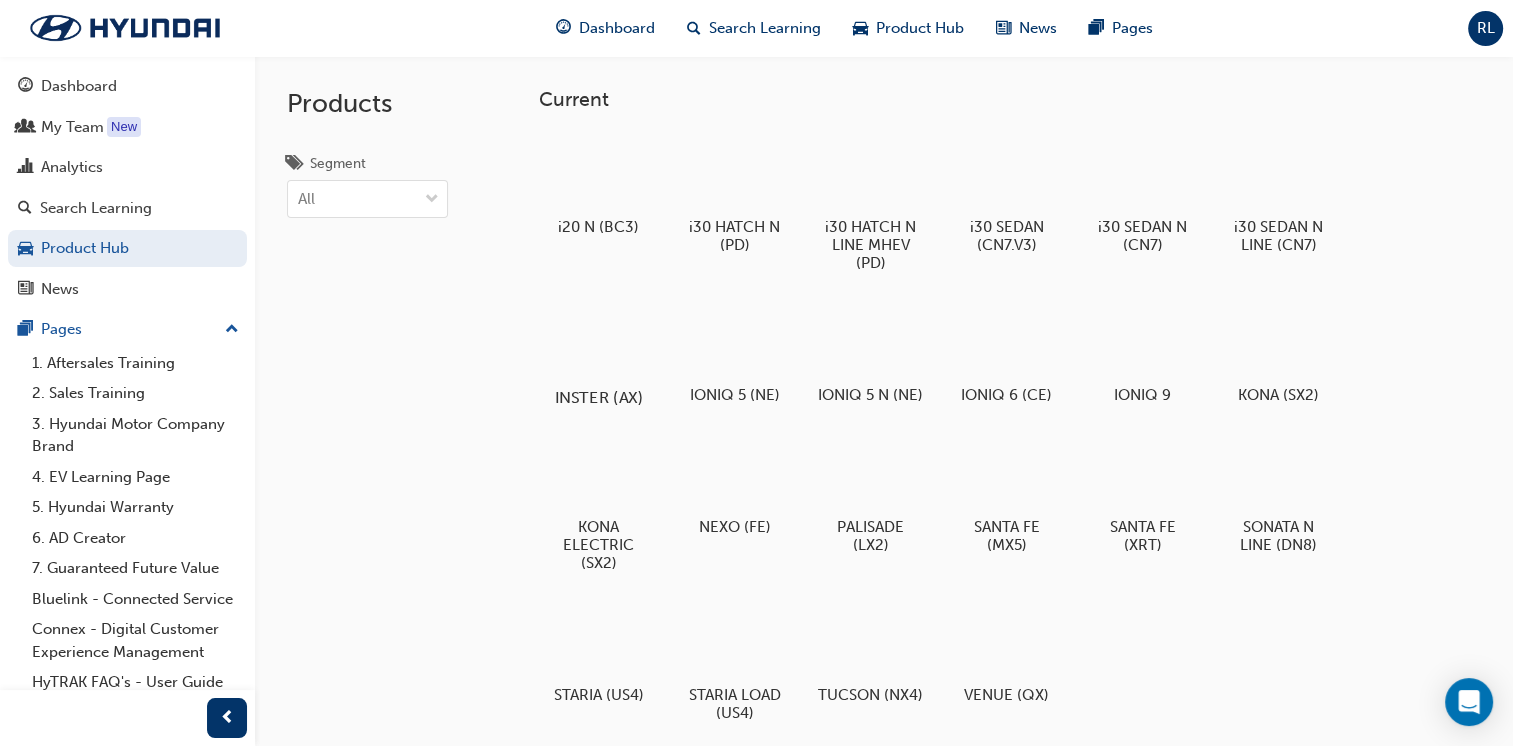click at bounding box center [598, 340] 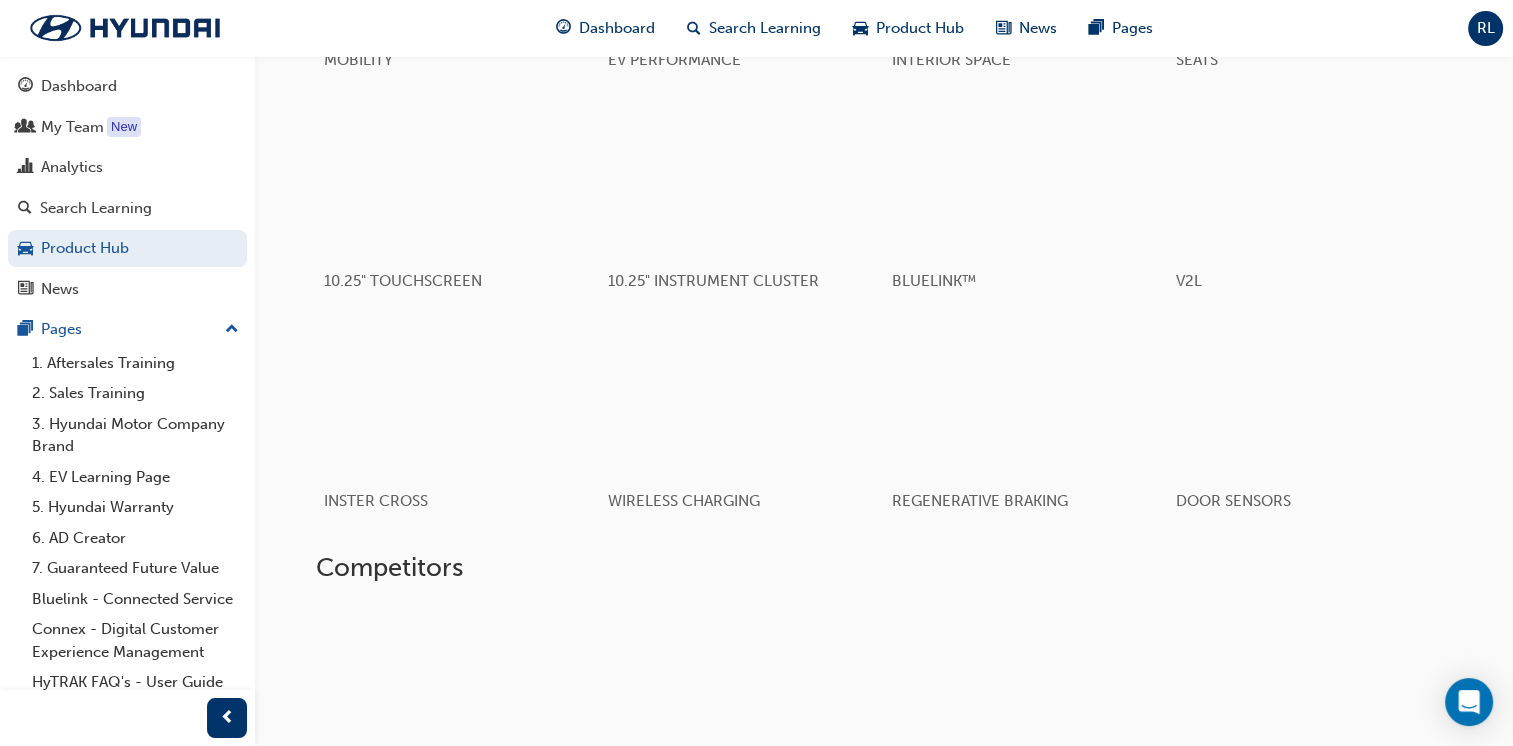 scroll, scrollTop: 1400, scrollLeft: 0, axis: vertical 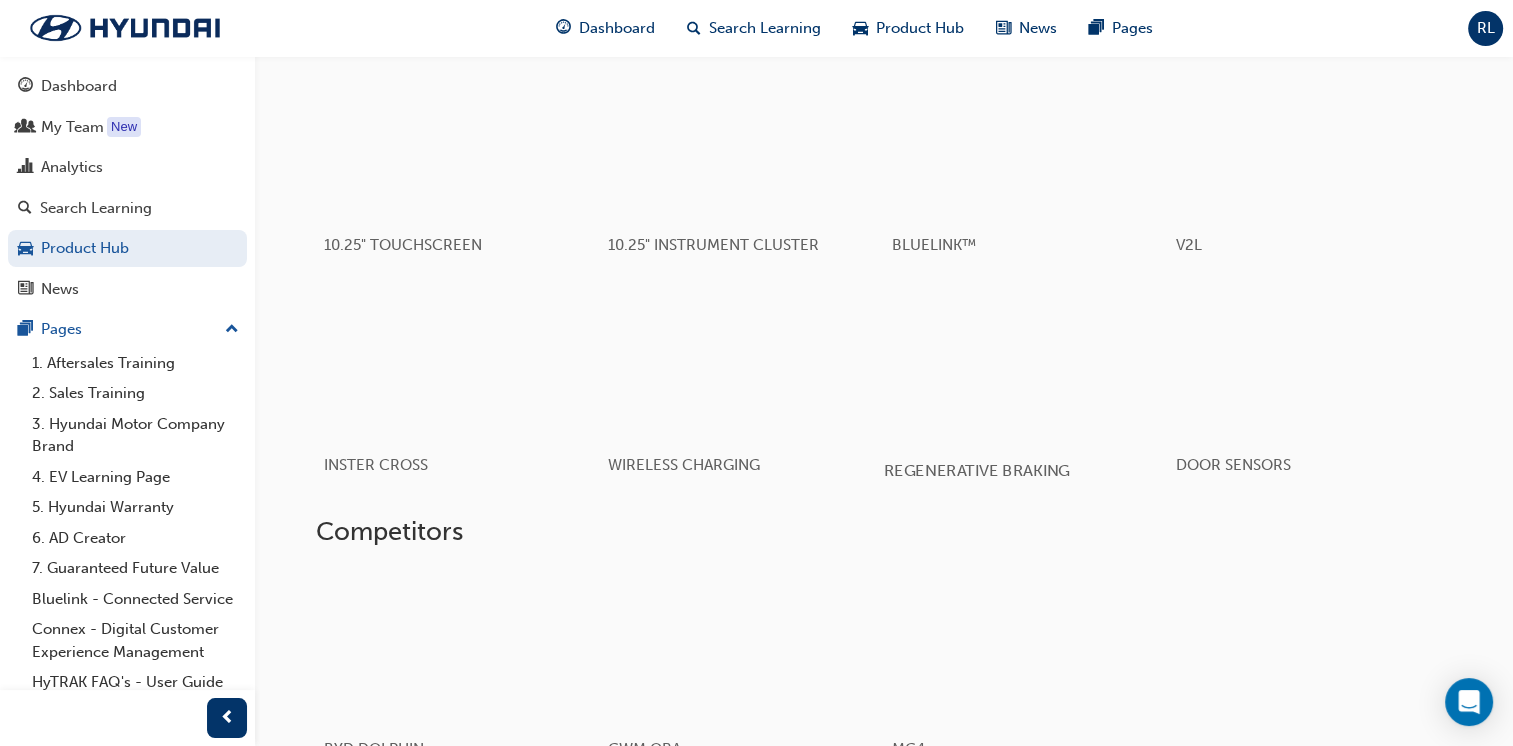 click at bounding box center (1025, 361) 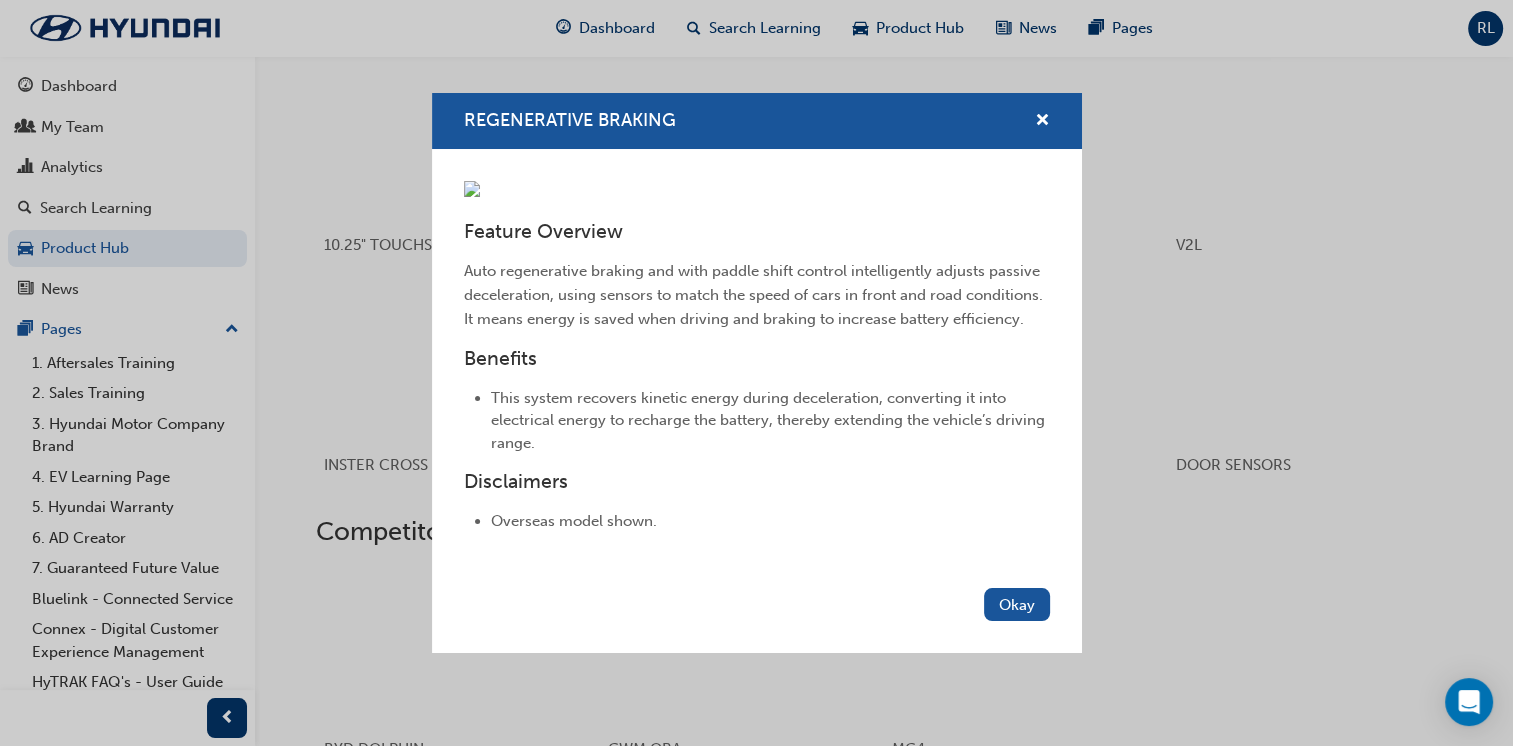 scroll, scrollTop: 132, scrollLeft: 0, axis: vertical 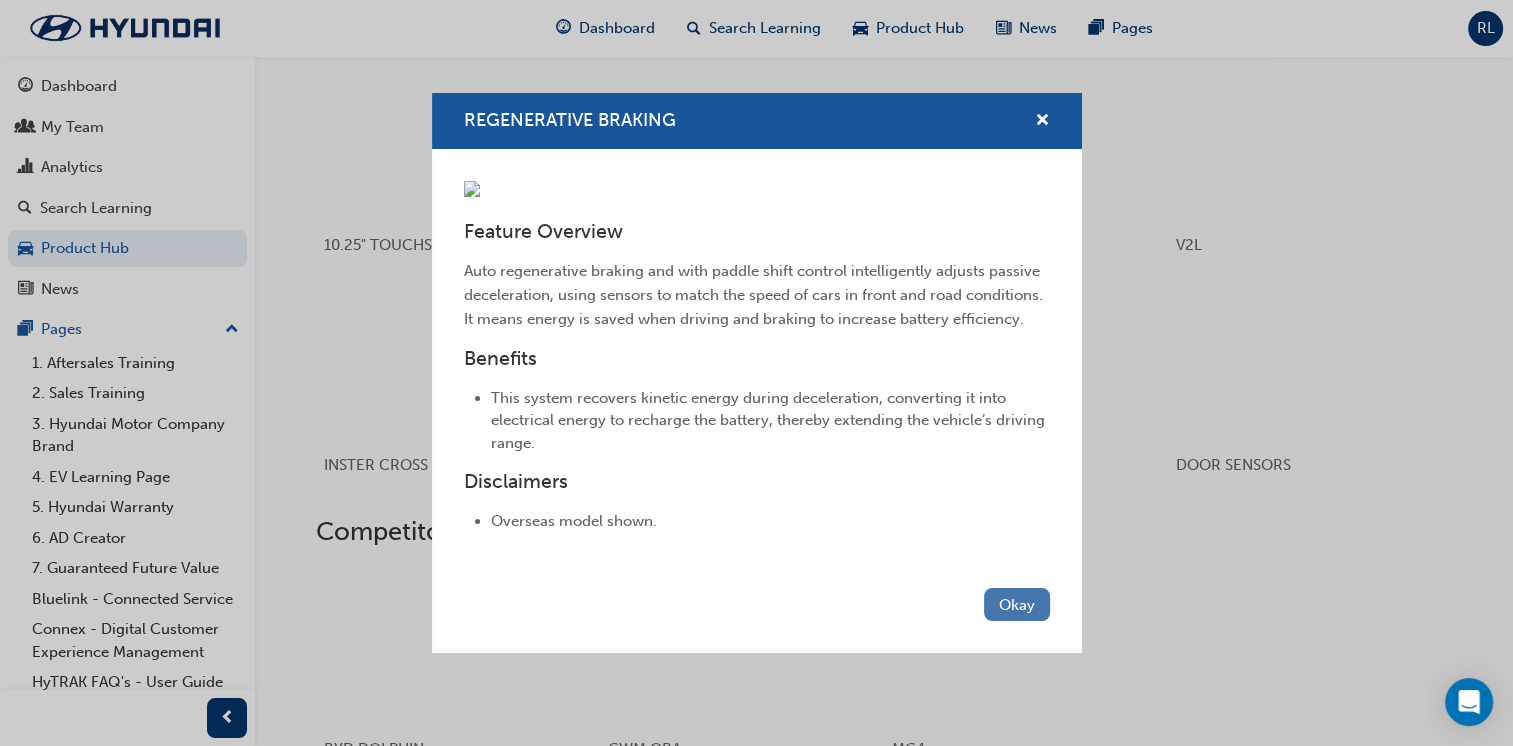 click on "Okay" at bounding box center [1017, 604] 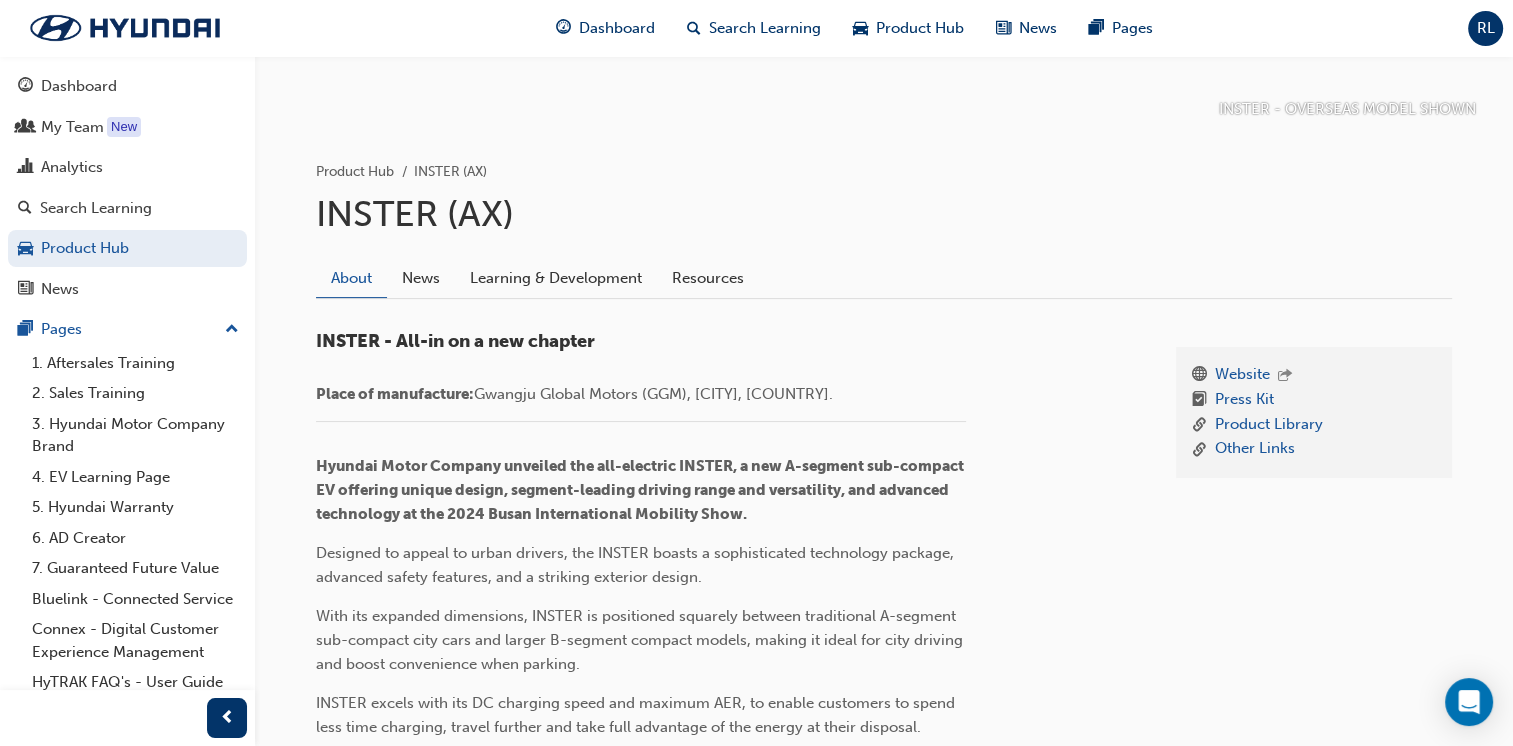 scroll, scrollTop: 294, scrollLeft: 0, axis: vertical 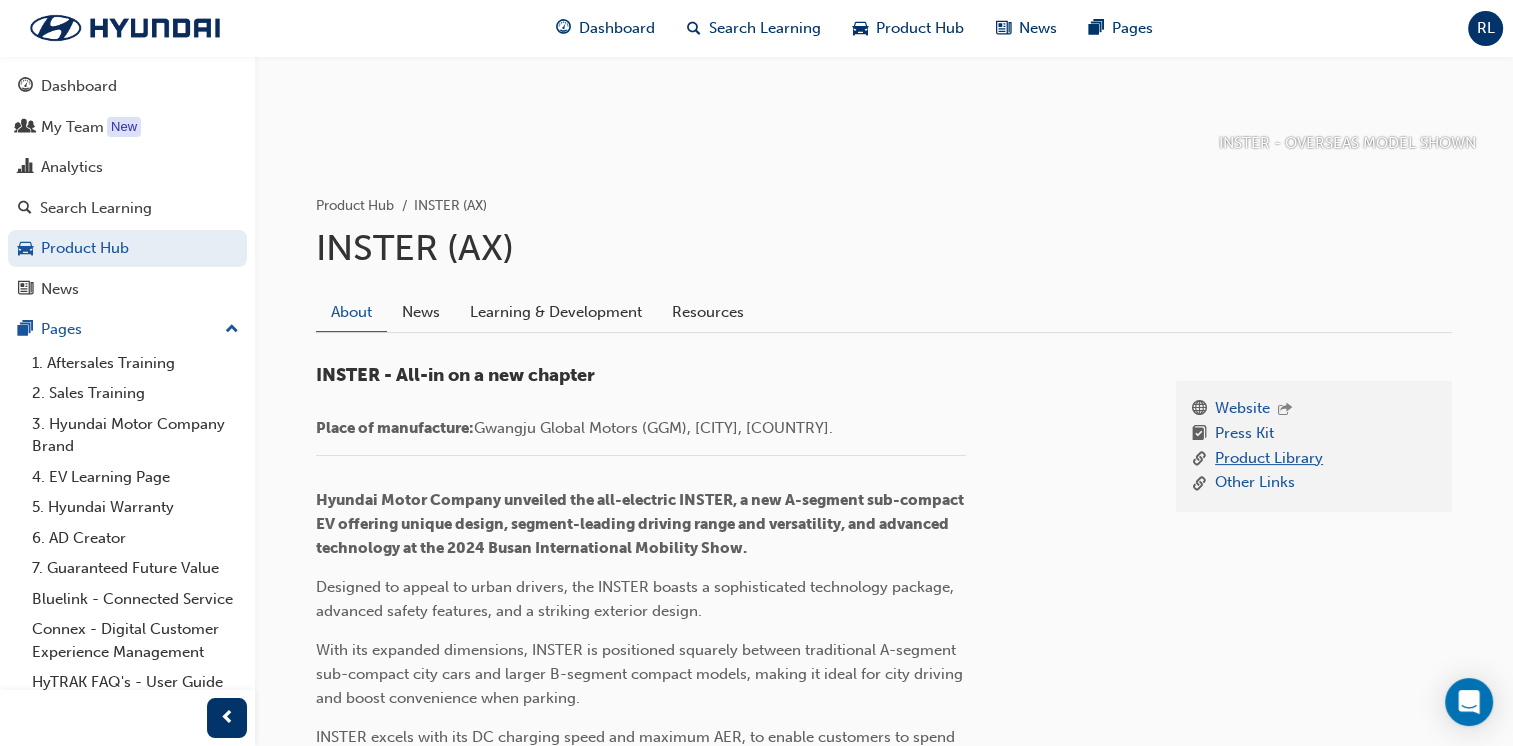 click on "Product Library" at bounding box center [1269, 459] 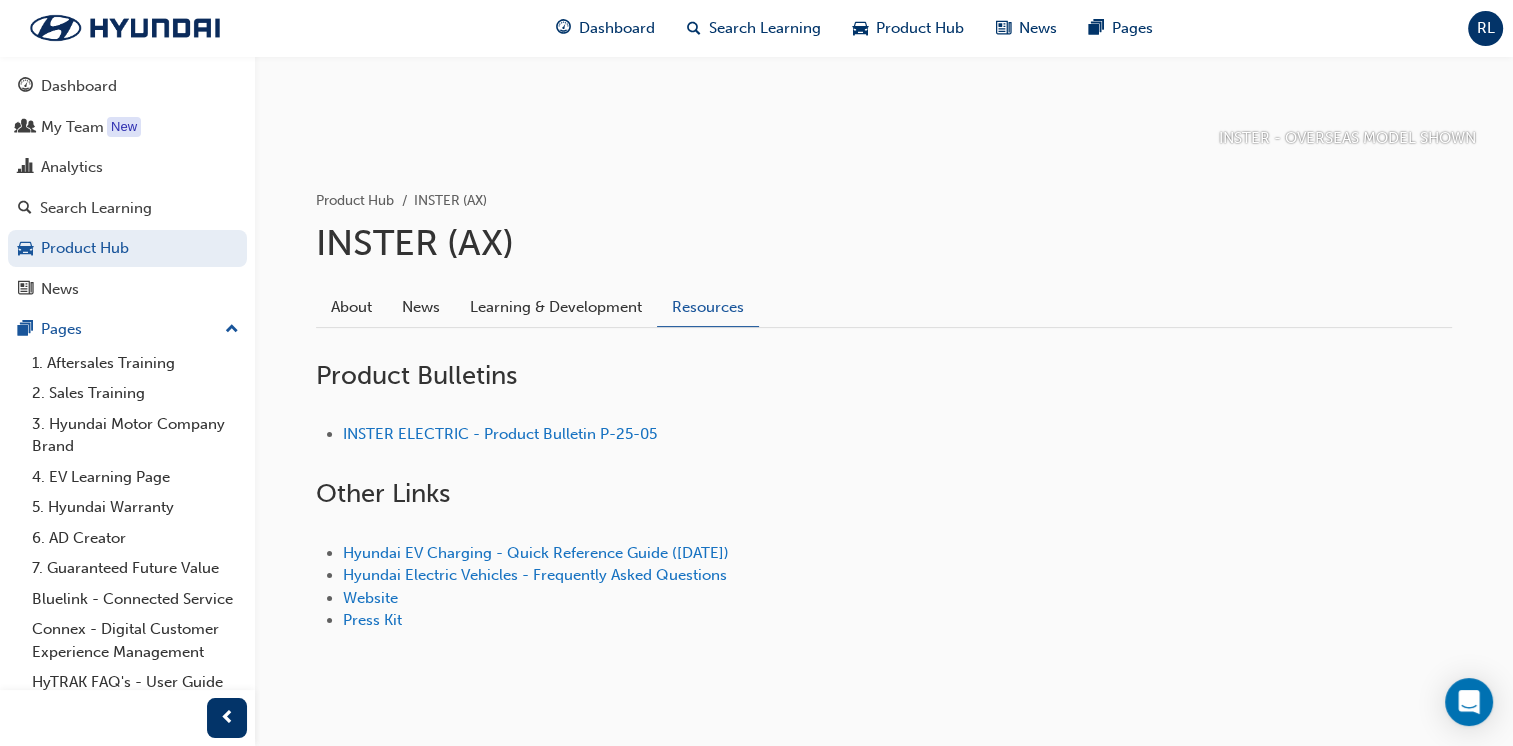 scroll, scrollTop: 328, scrollLeft: 0, axis: vertical 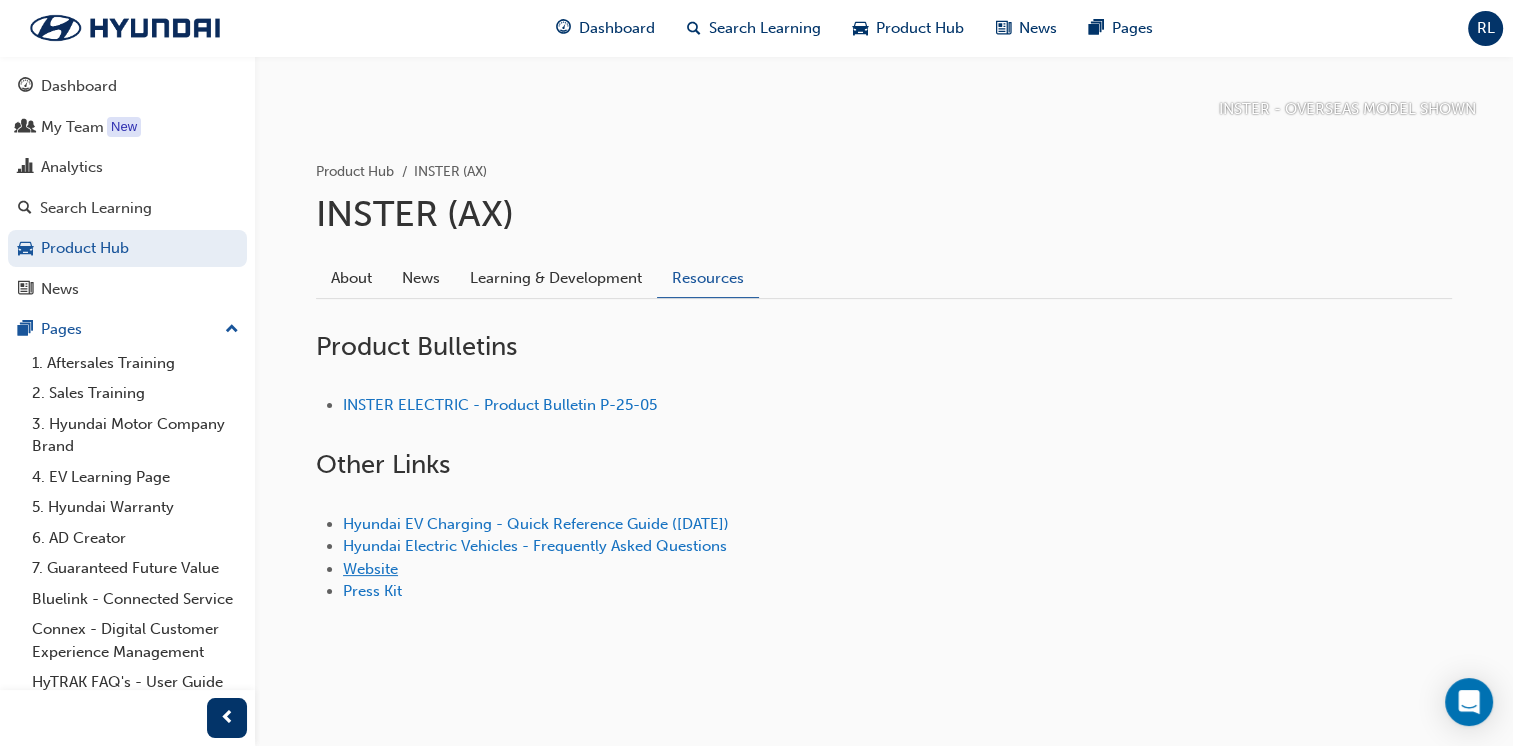 click on "Website" at bounding box center [370, 569] 